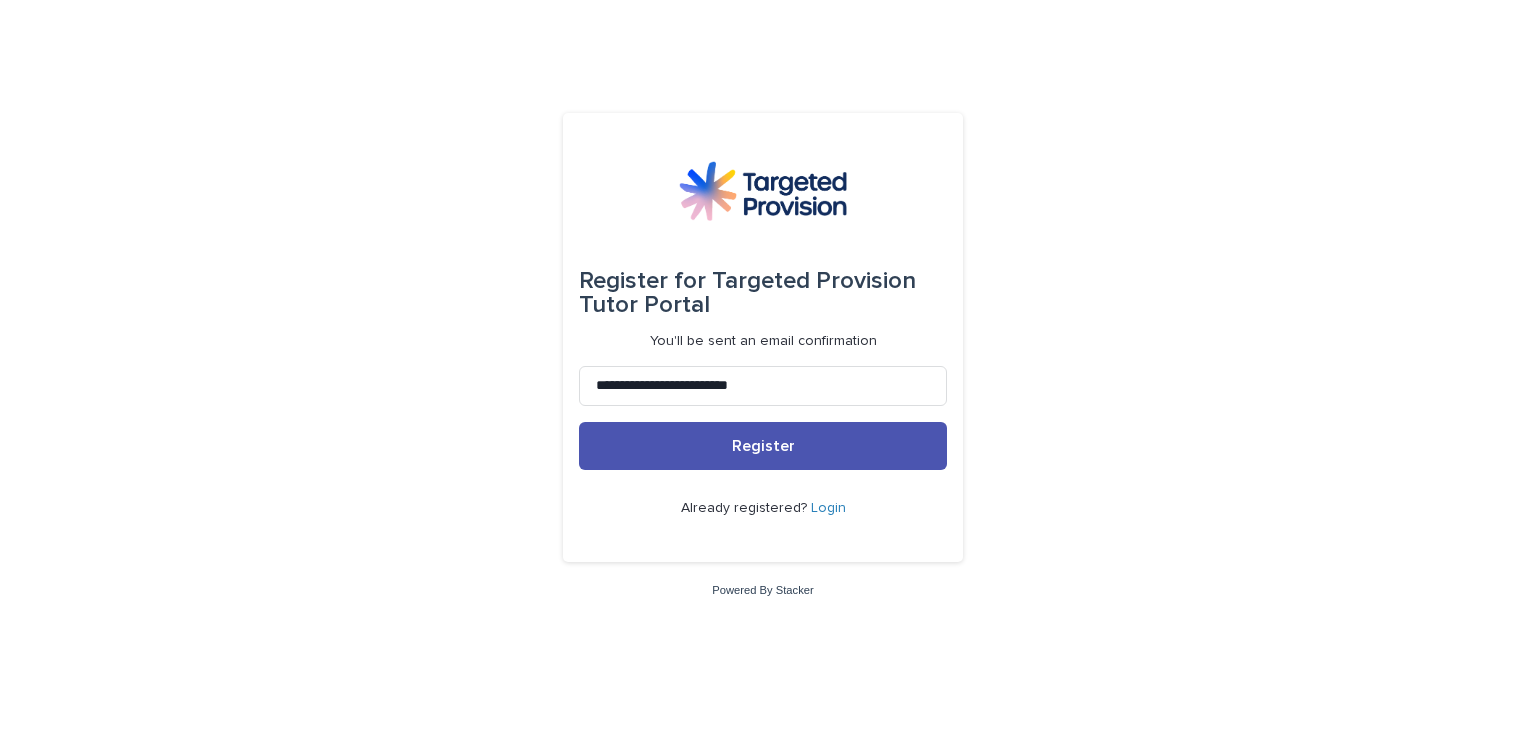 scroll, scrollTop: 0, scrollLeft: 0, axis: both 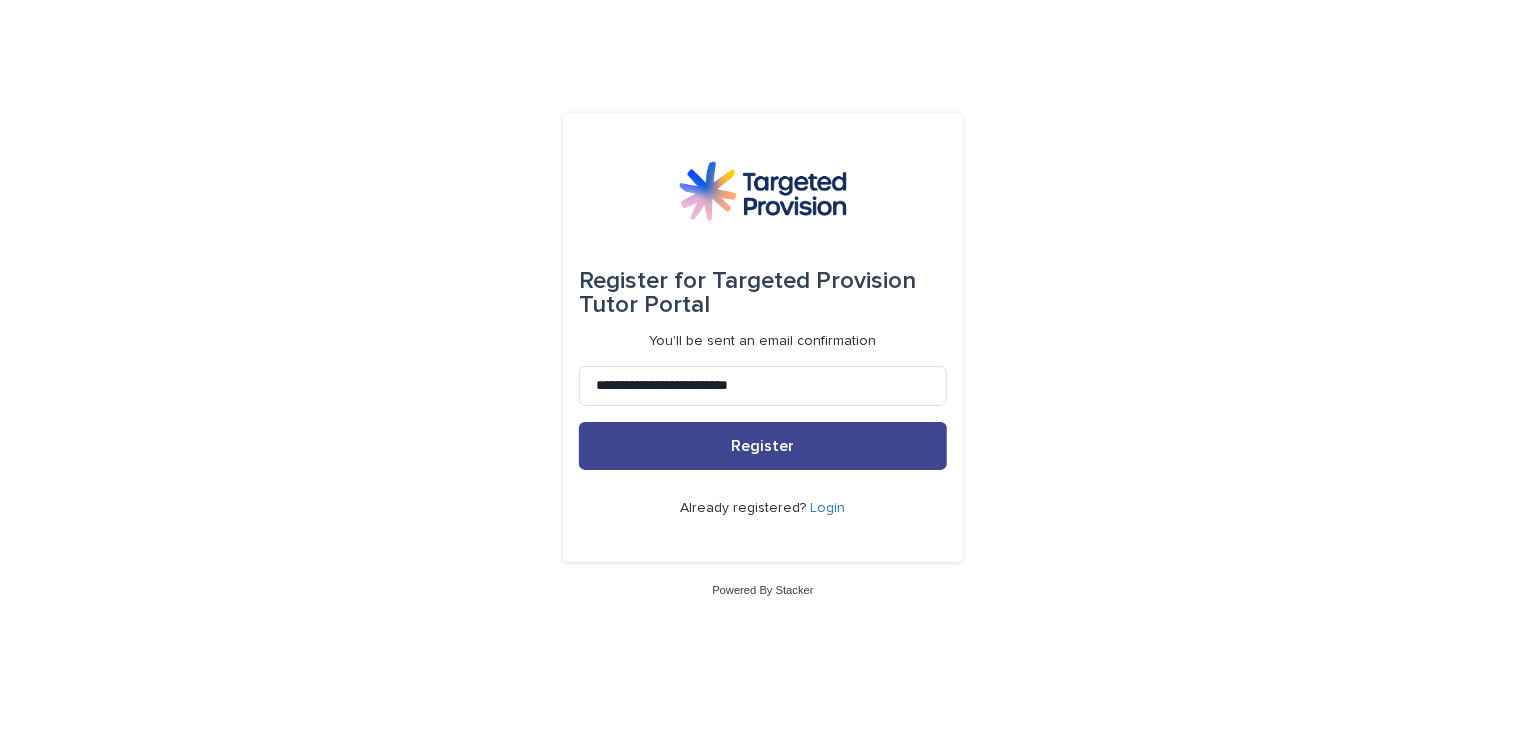 click on "Register" at bounding box center (763, 446) 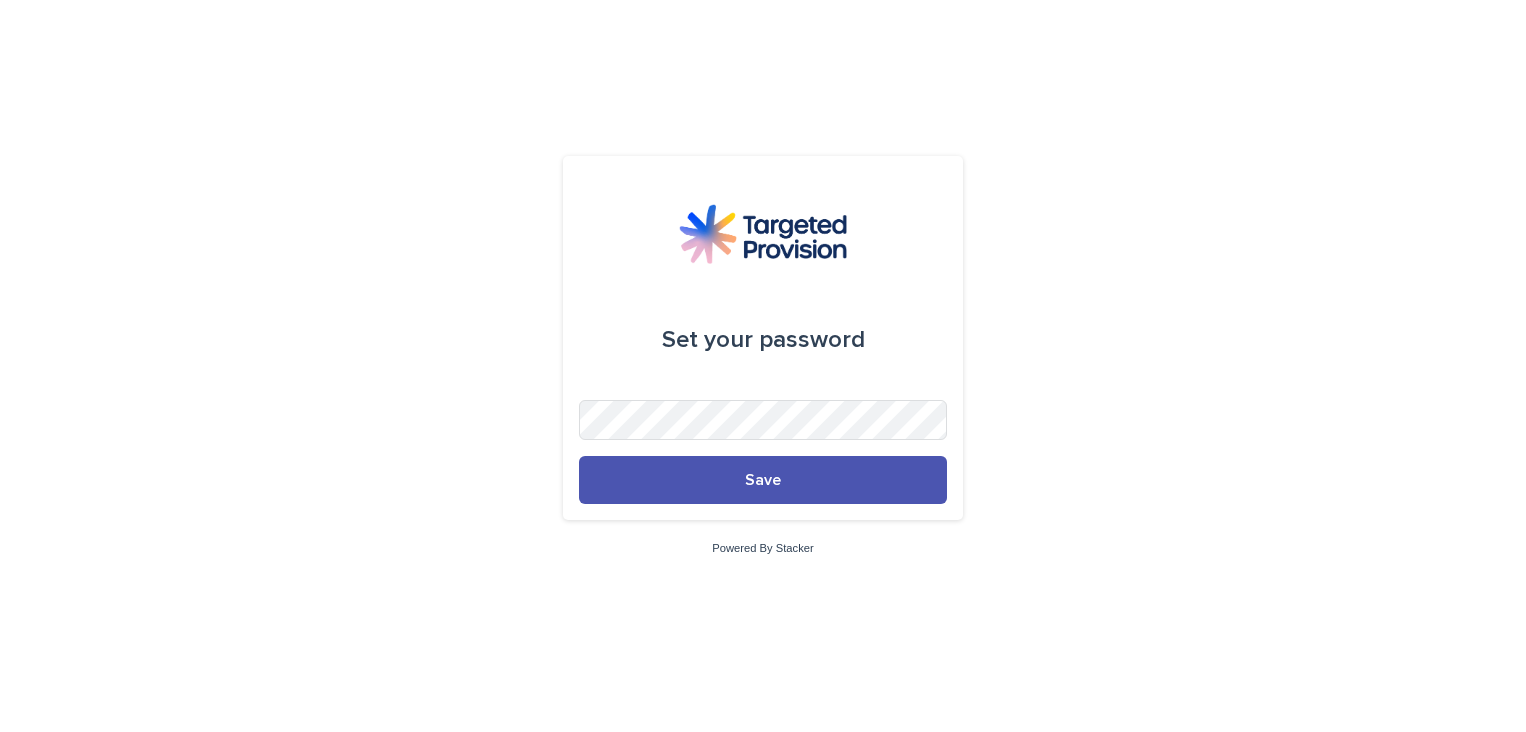 scroll, scrollTop: 0, scrollLeft: 0, axis: both 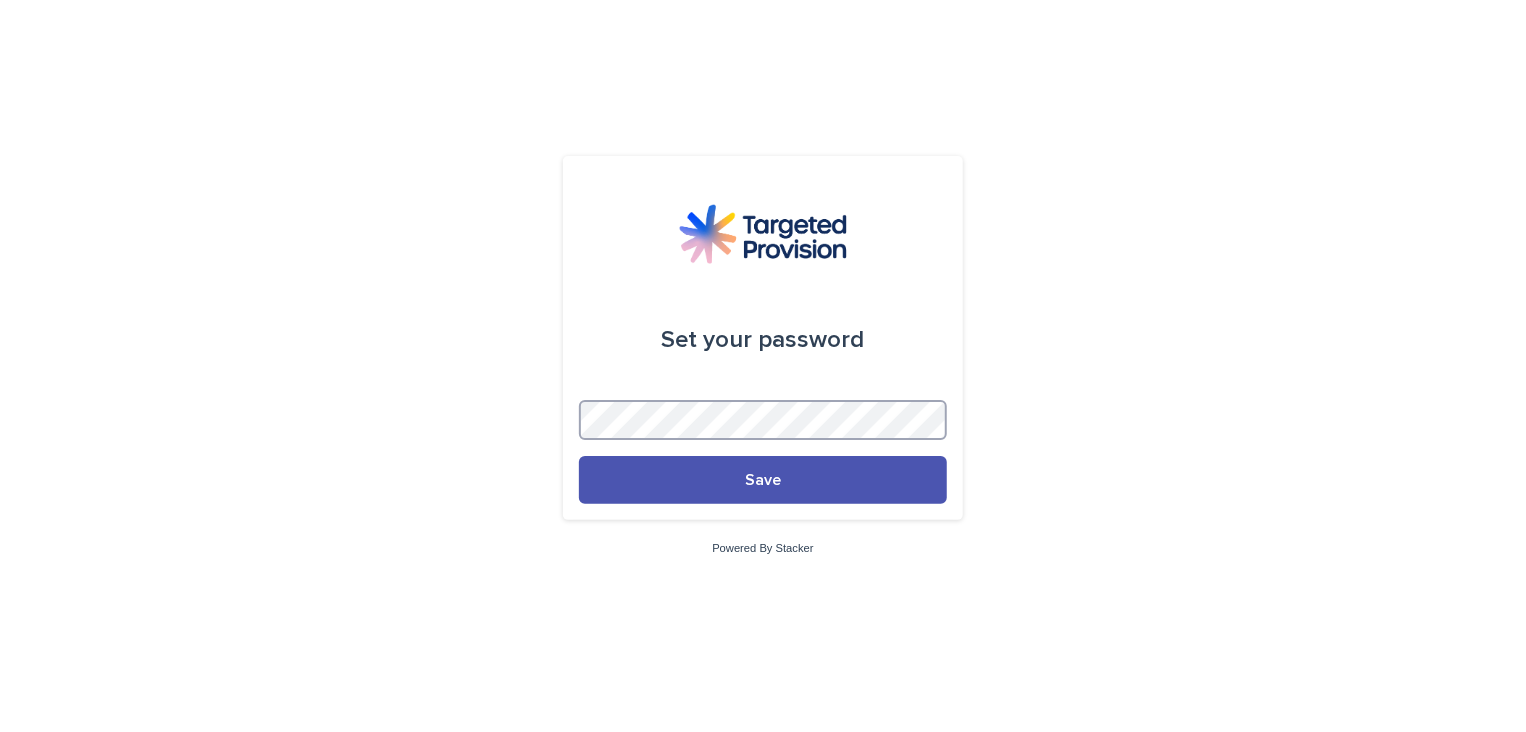 click on "Save" at bounding box center [763, 480] 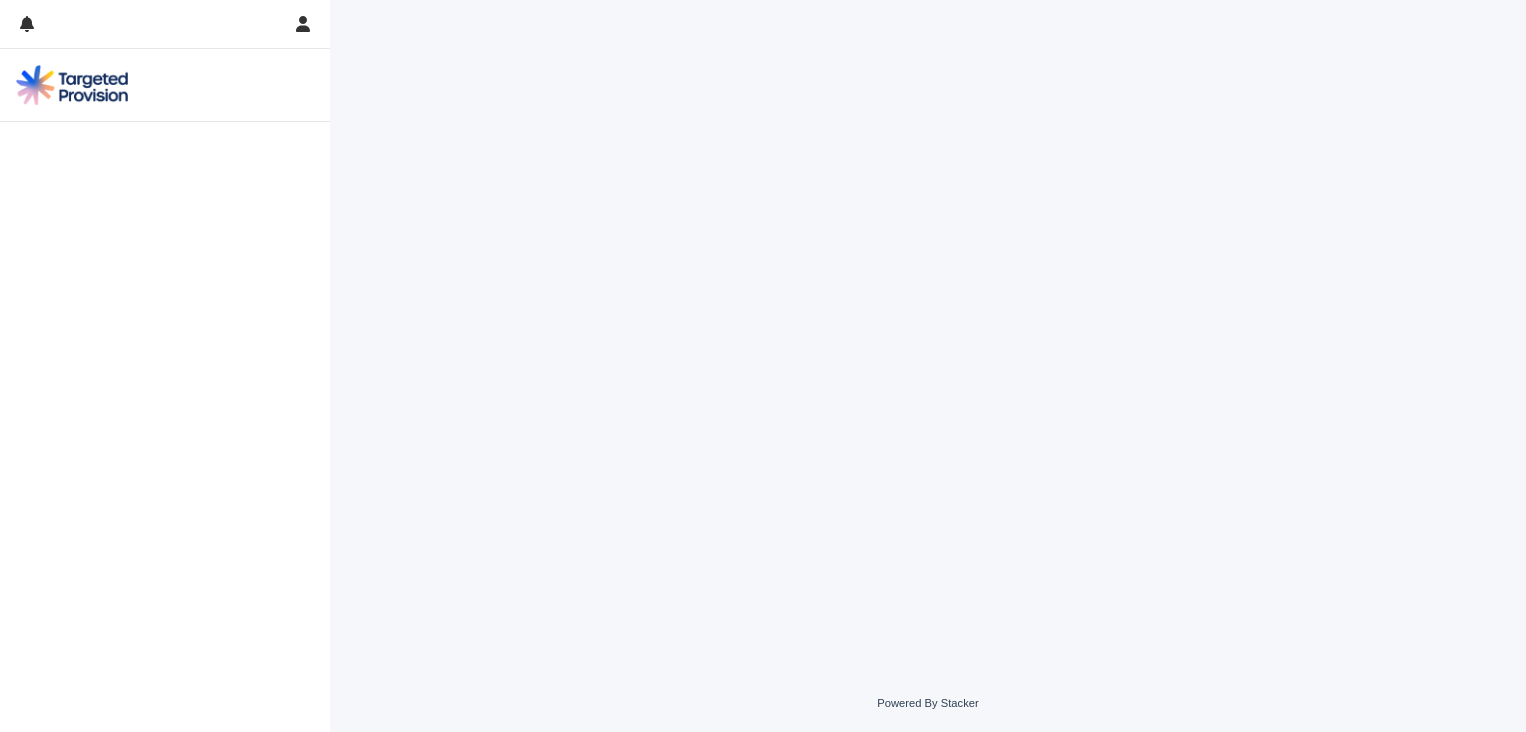 scroll, scrollTop: 0, scrollLeft: 0, axis: both 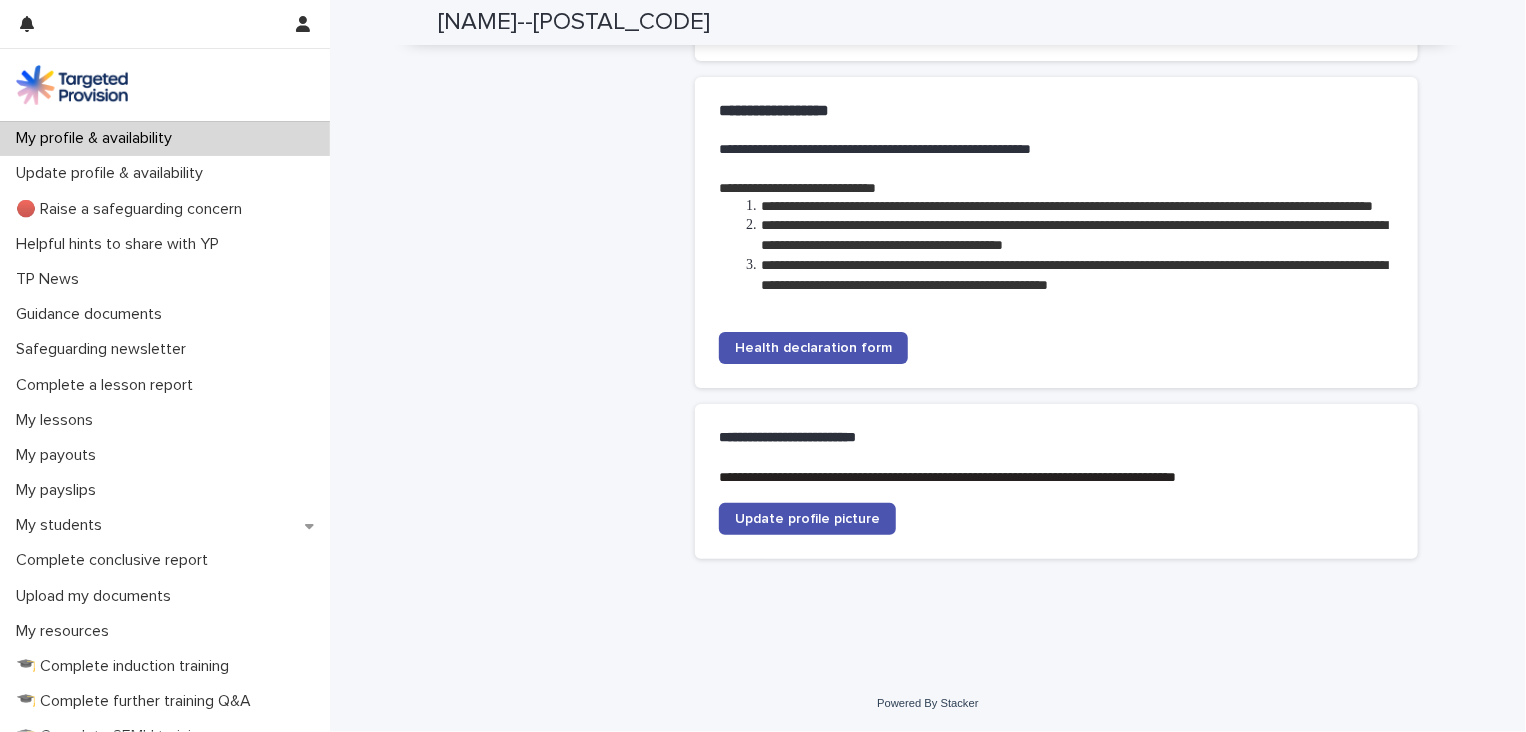 drag, startPoint x: 560, startPoint y: 315, endPoint x: 554, endPoint y: 329, distance: 15.231546 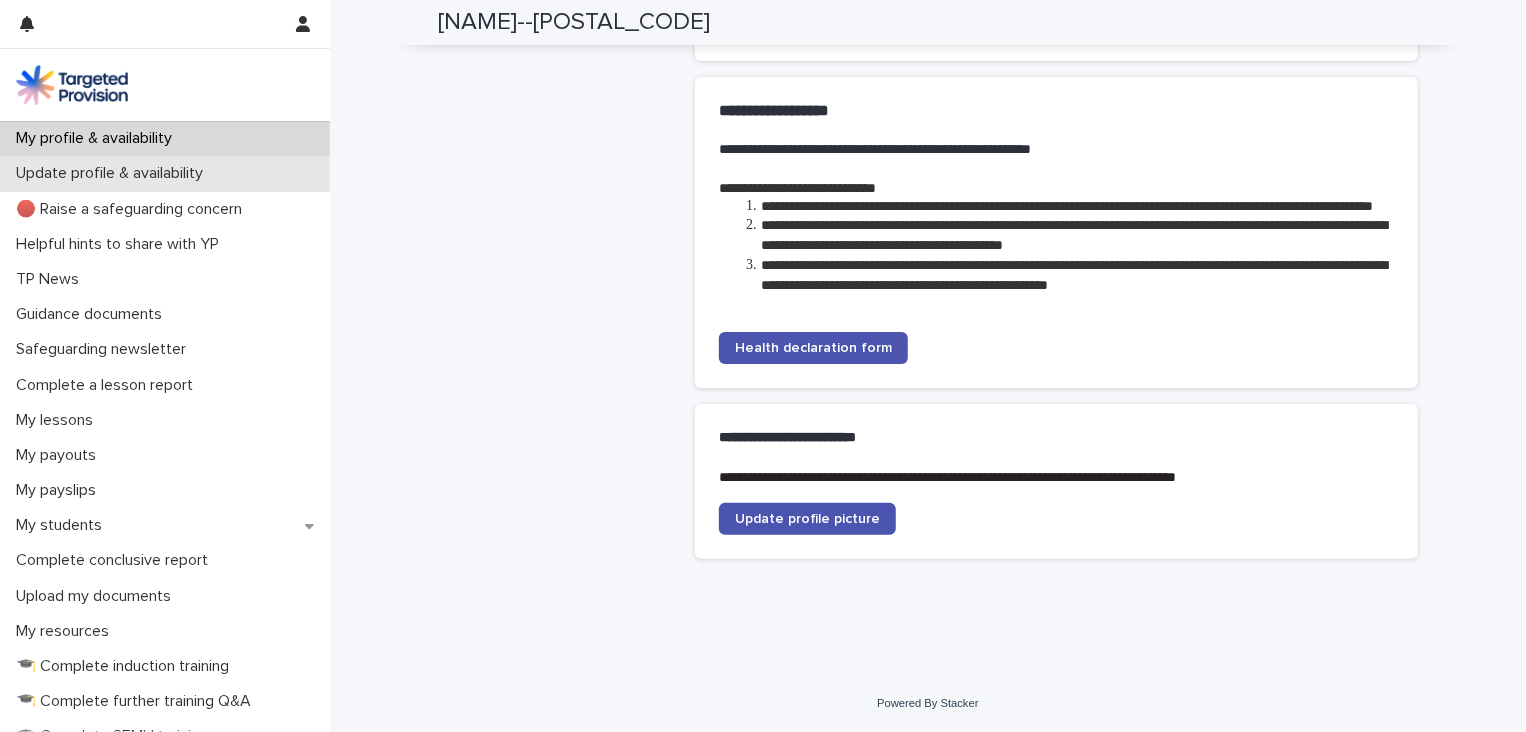 click on "Update profile & availability" at bounding box center (165, 173) 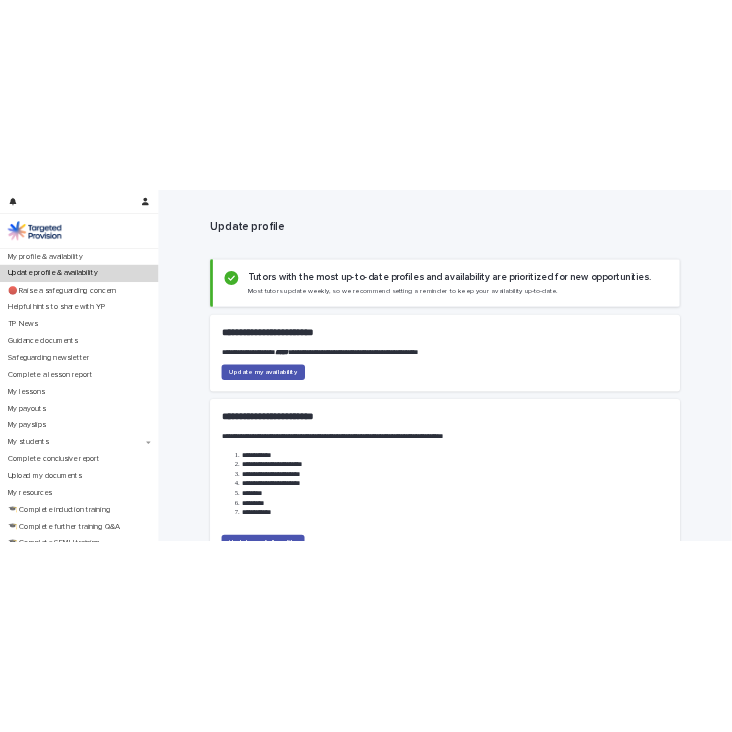 scroll, scrollTop: 0, scrollLeft: 0, axis: both 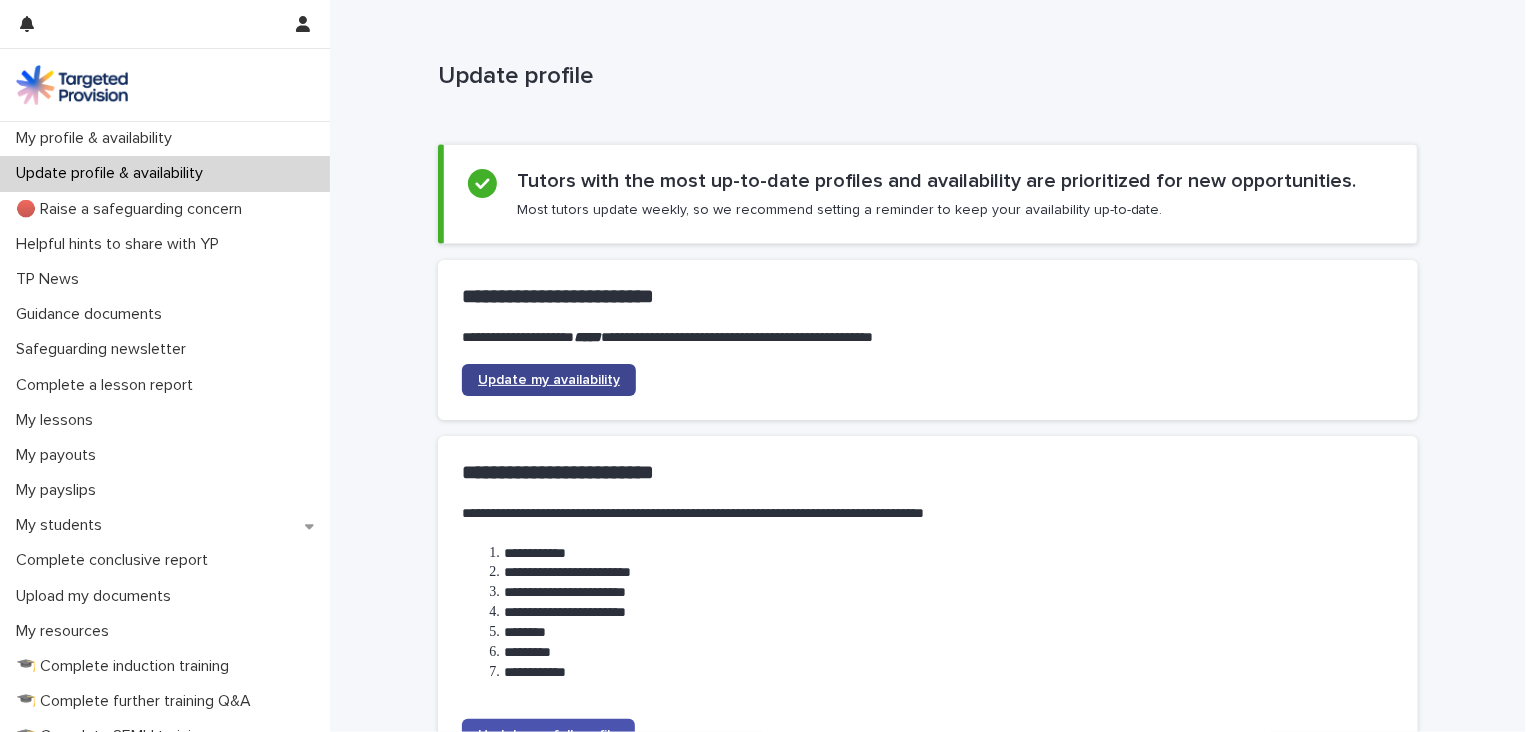 click on "Update my availability" at bounding box center (549, 380) 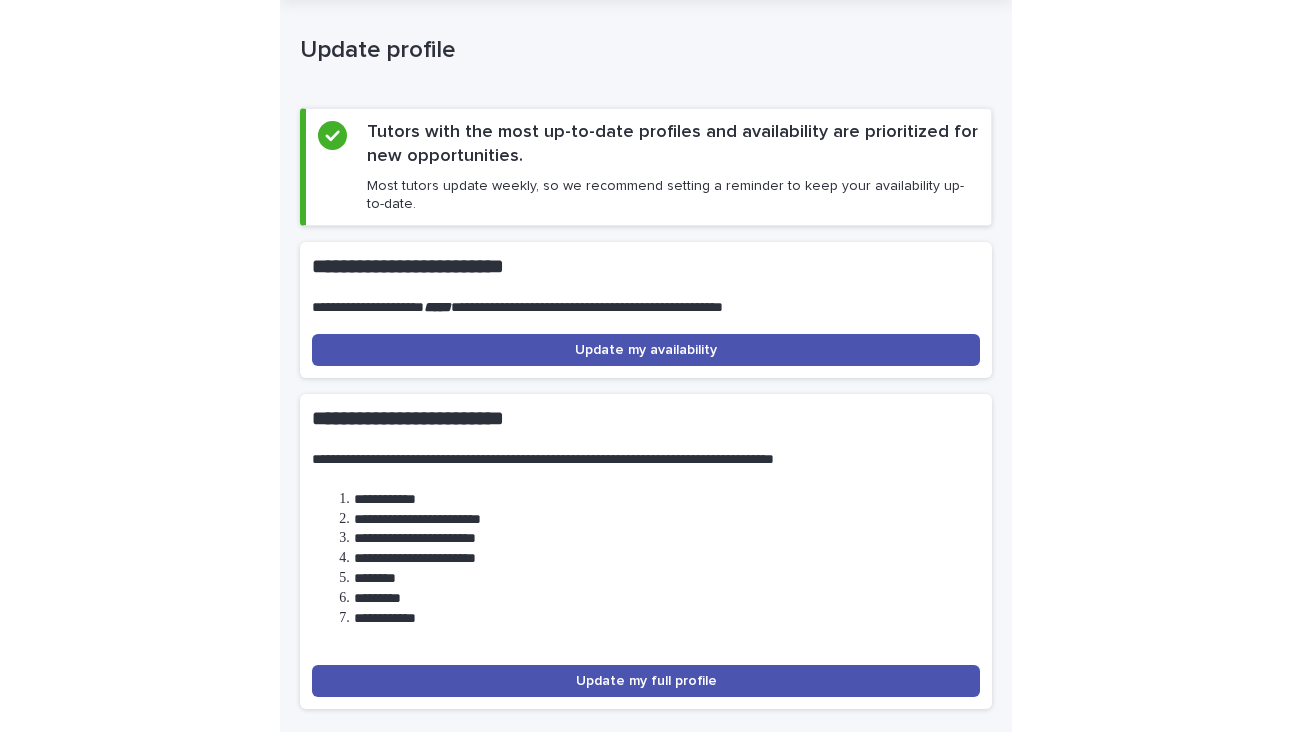 scroll, scrollTop: 188, scrollLeft: 0, axis: vertical 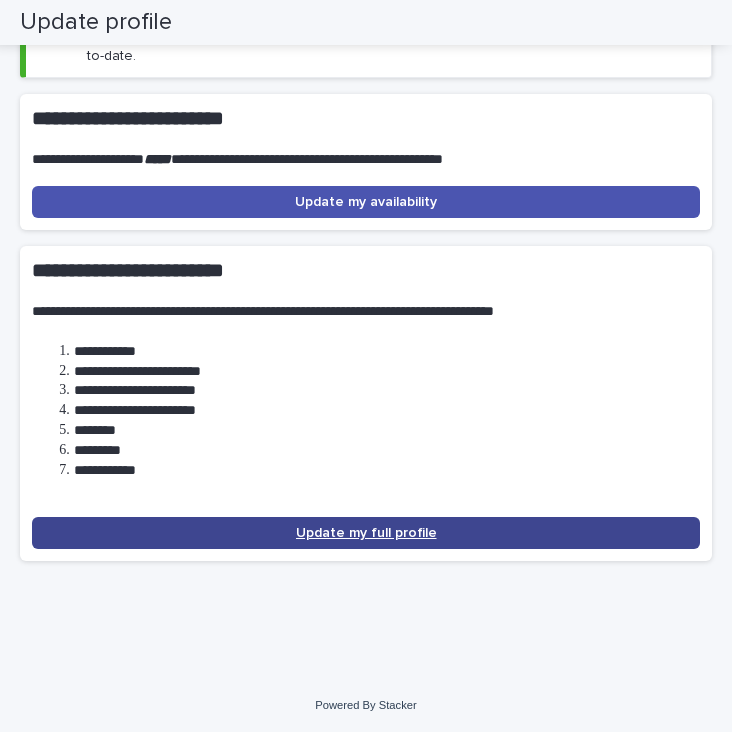 click on "Update my full profile" at bounding box center (366, 533) 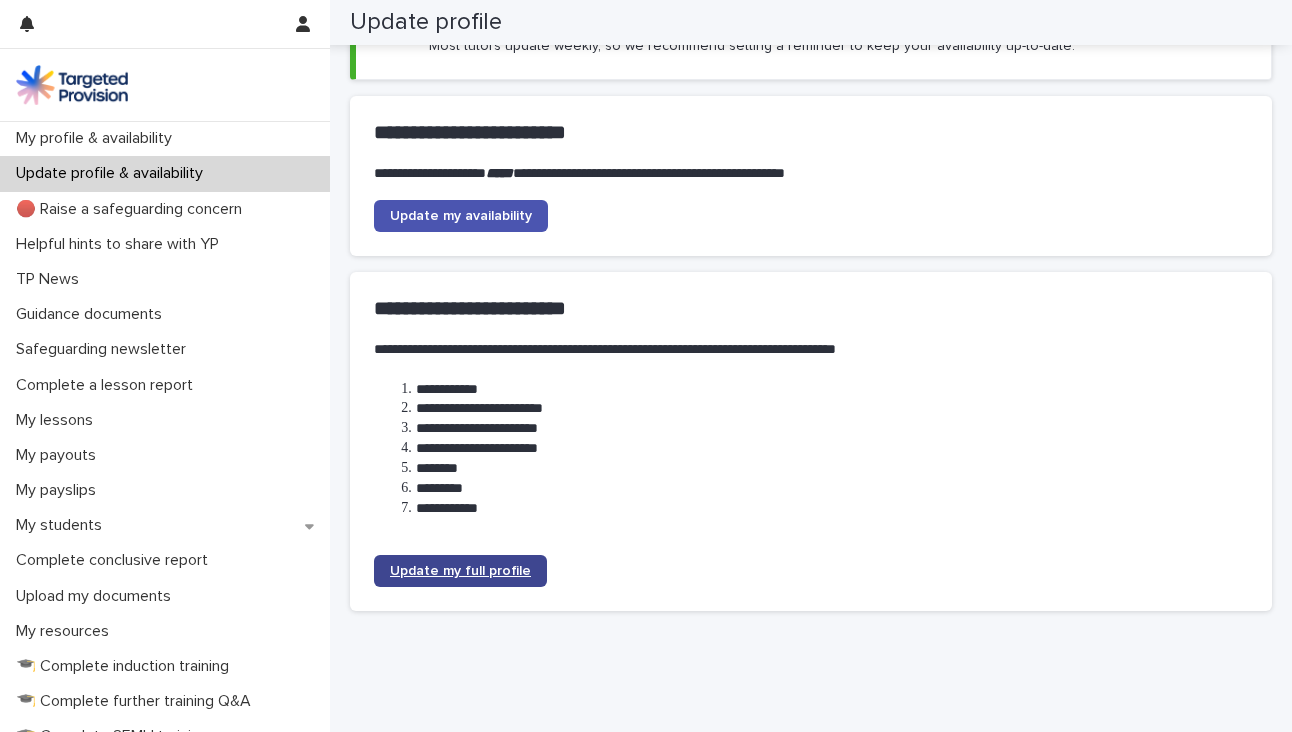 scroll, scrollTop: 124, scrollLeft: 0, axis: vertical 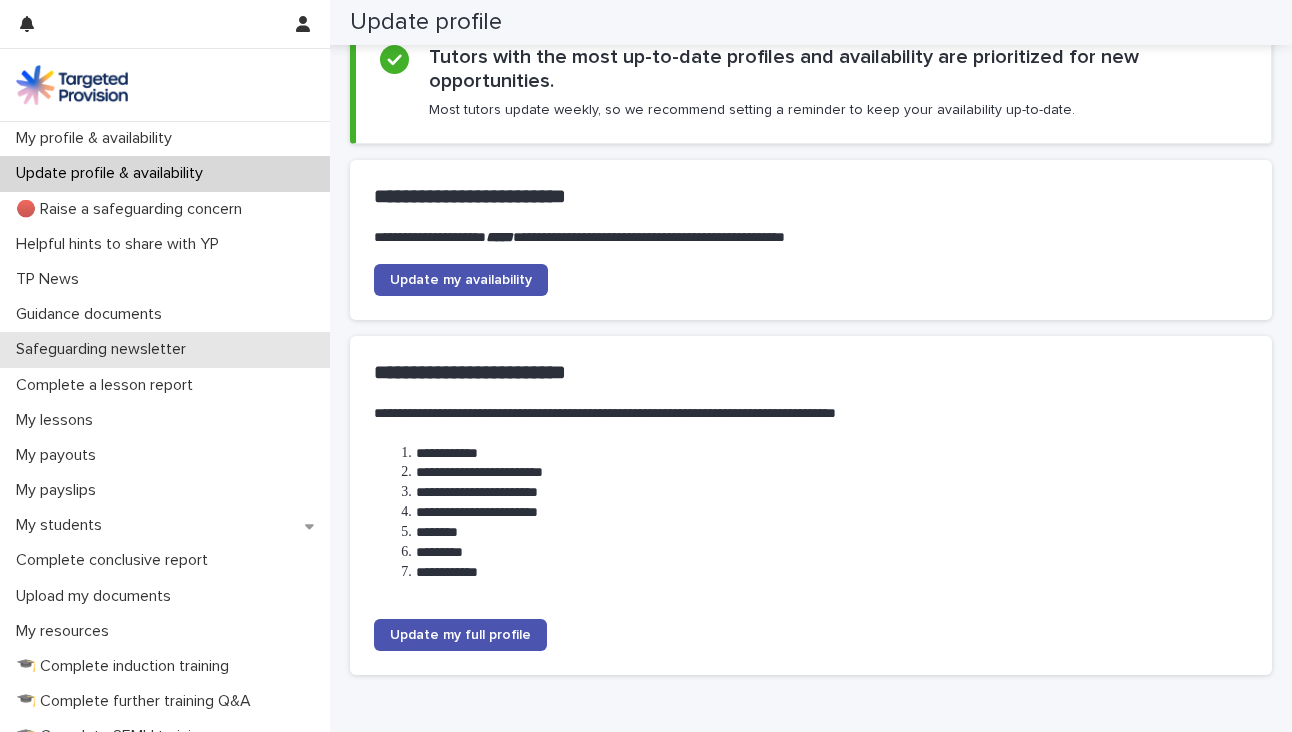 click on "Safeguarding newsletter" at bounding box center (105, 349) 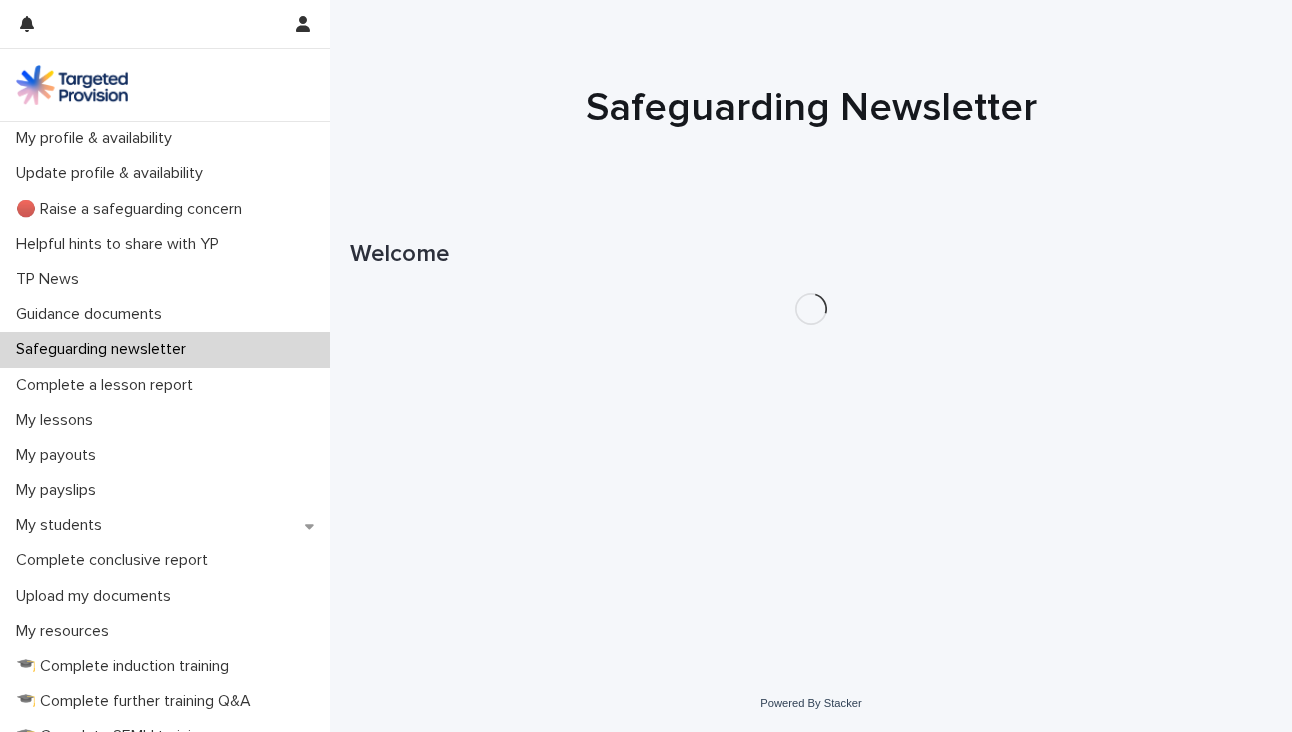 scroll, scrollTop: 0, scrollLeft: 0, axis: both 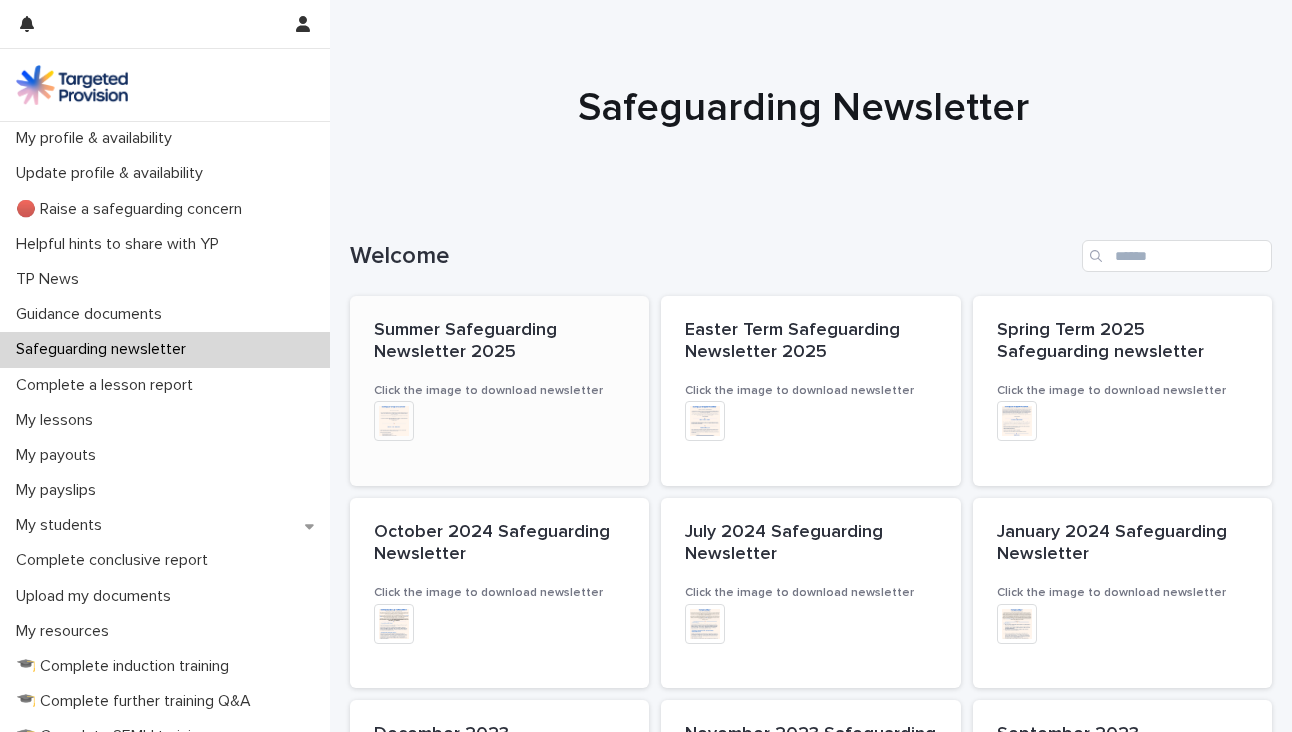 click on "[HOLIDAY] Safeguarding Newsletter 2025 Click the image to download newsletter + 0 This file cannot be opened Download File" at bounding box center [499, 391] 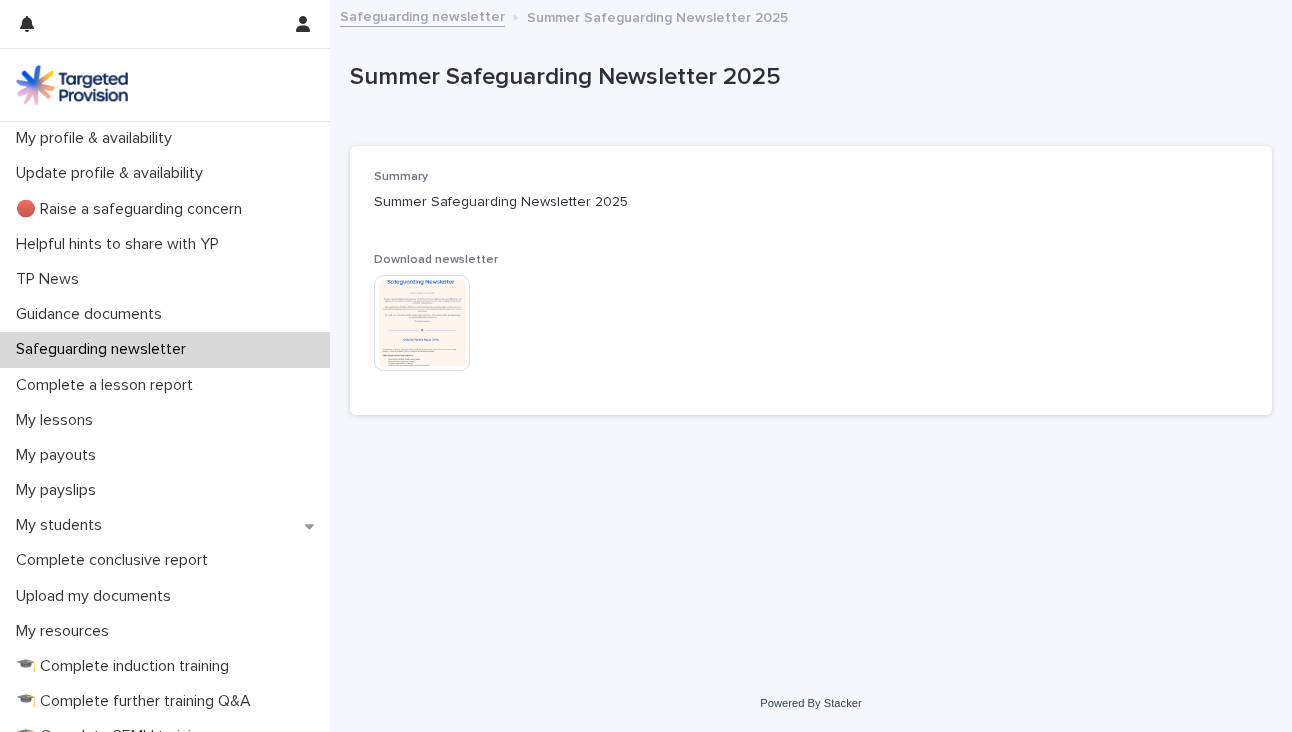 click at bounding box center [422, 323] 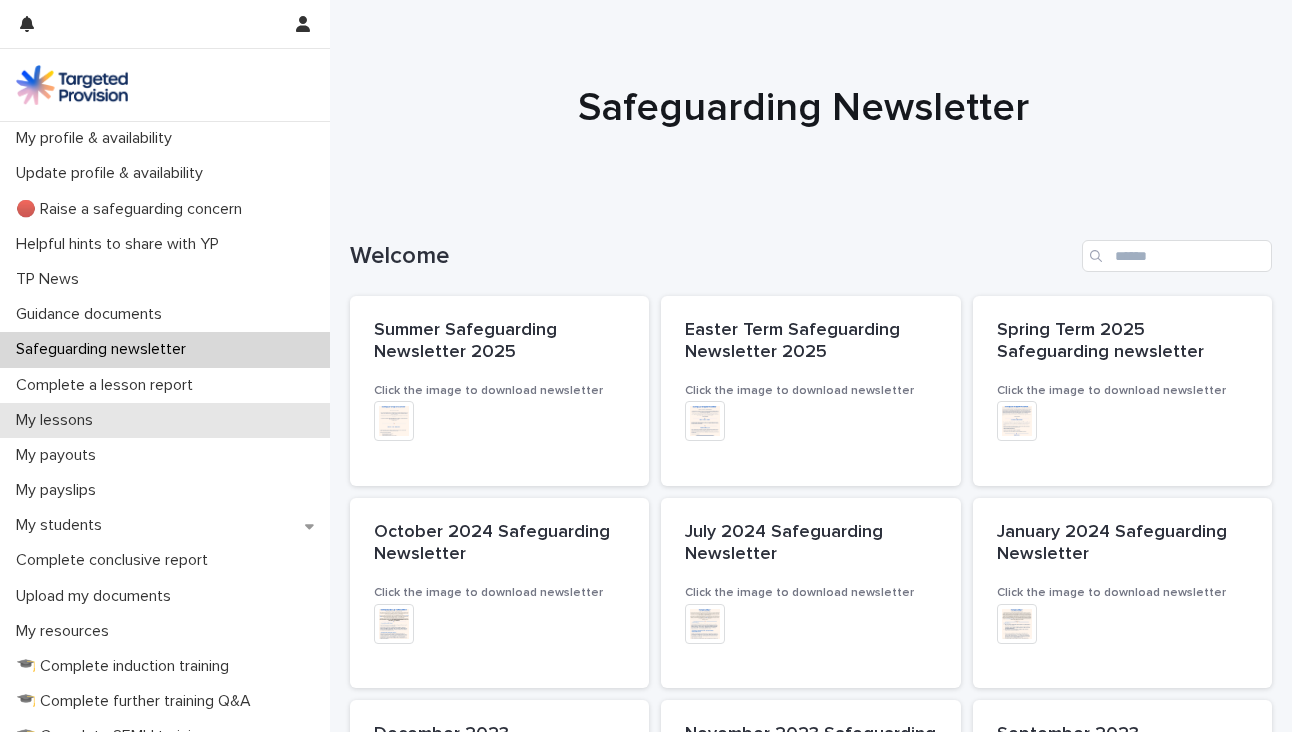 drag, startPoint x: 110, startPoint y: 430, endPoint x: 51, endPoint y: 403, distance: 64.884514 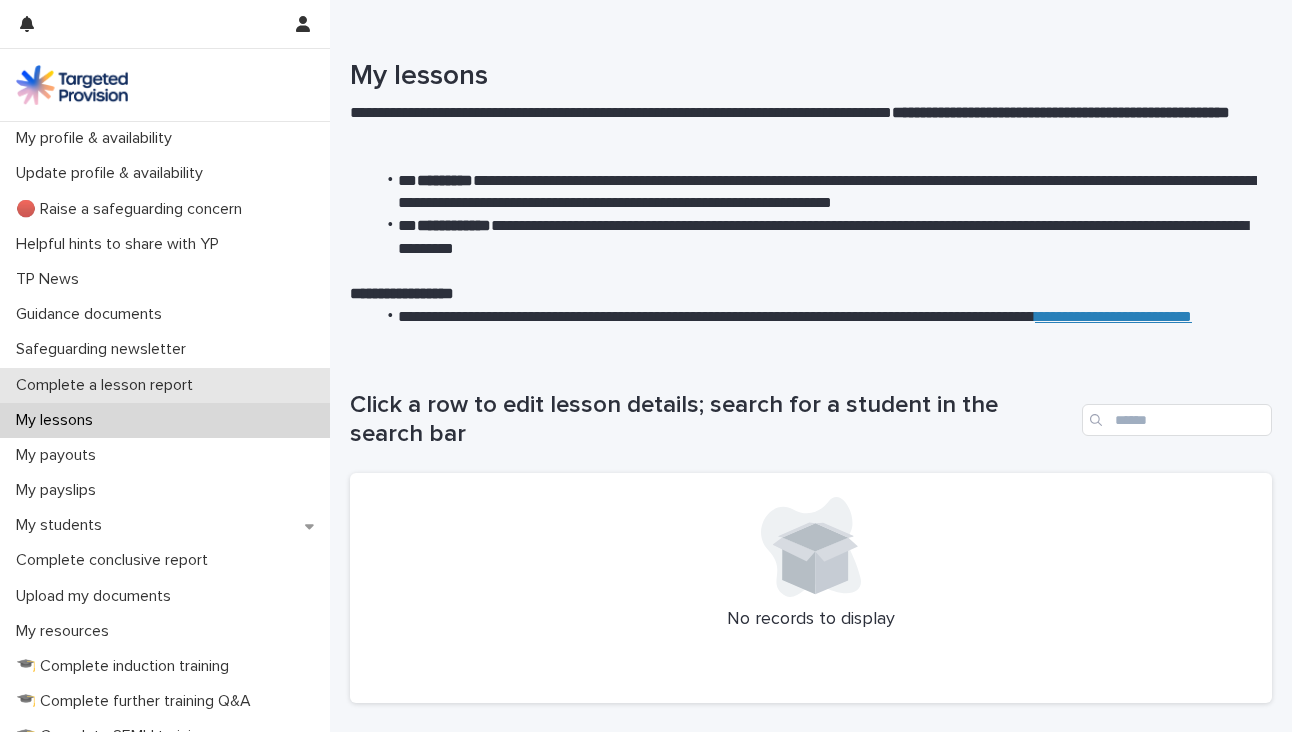click on "Complete a lesson report" at bounding box center [108, 385] 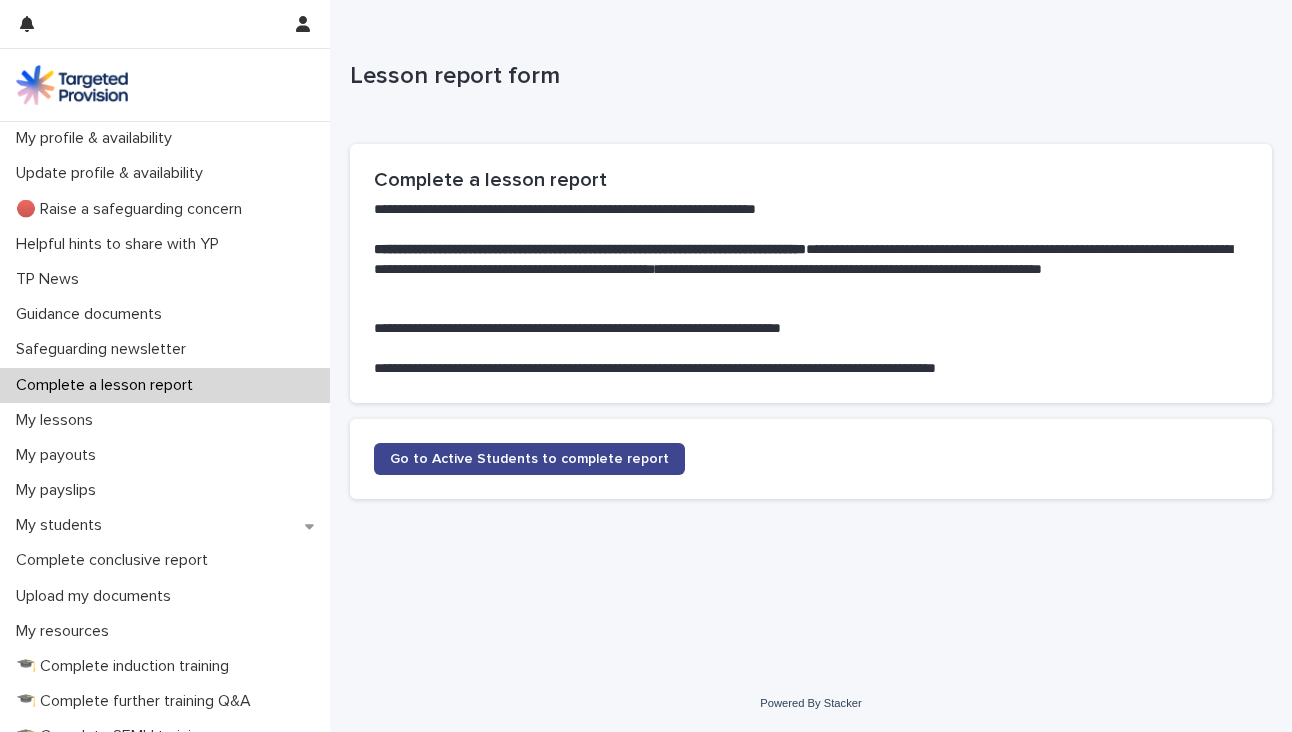 click on "Go to Active Students to complete report" at bounding box center (529, 459) 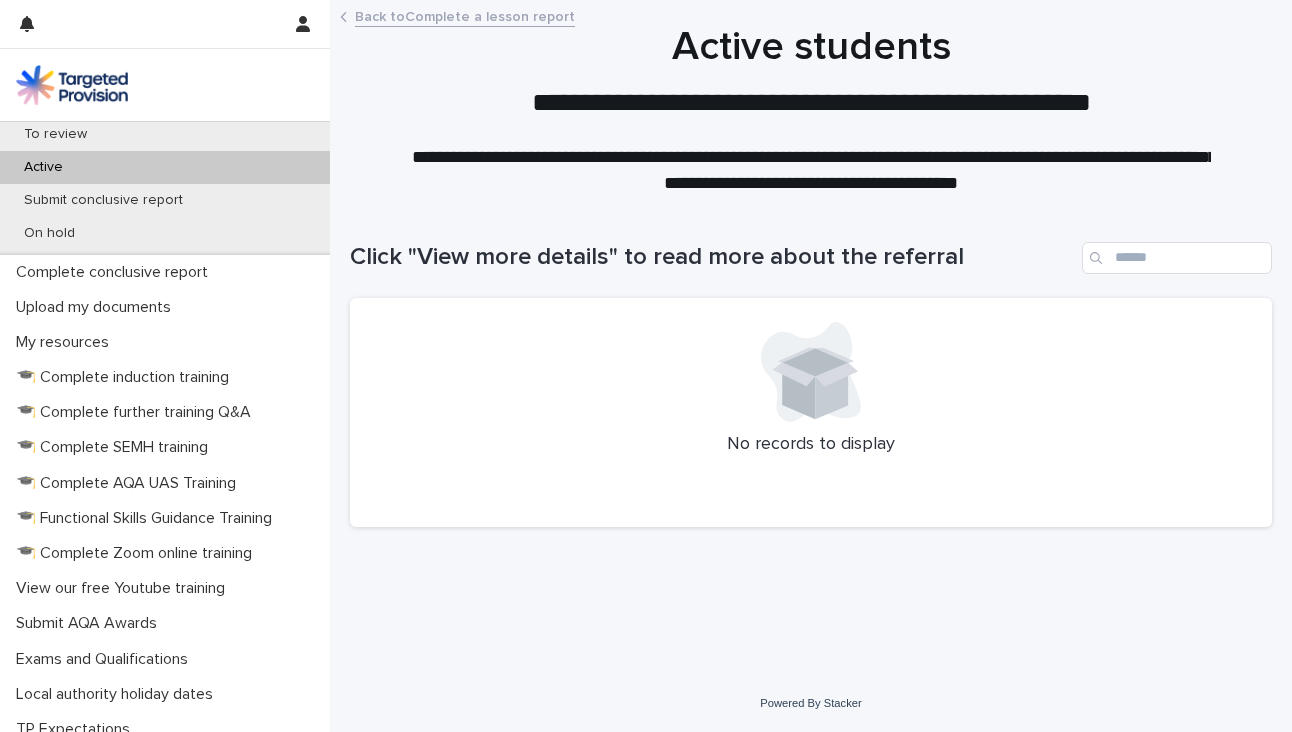 scroll, scrollTop: 451, scrollLeft: 0, axis: vertical 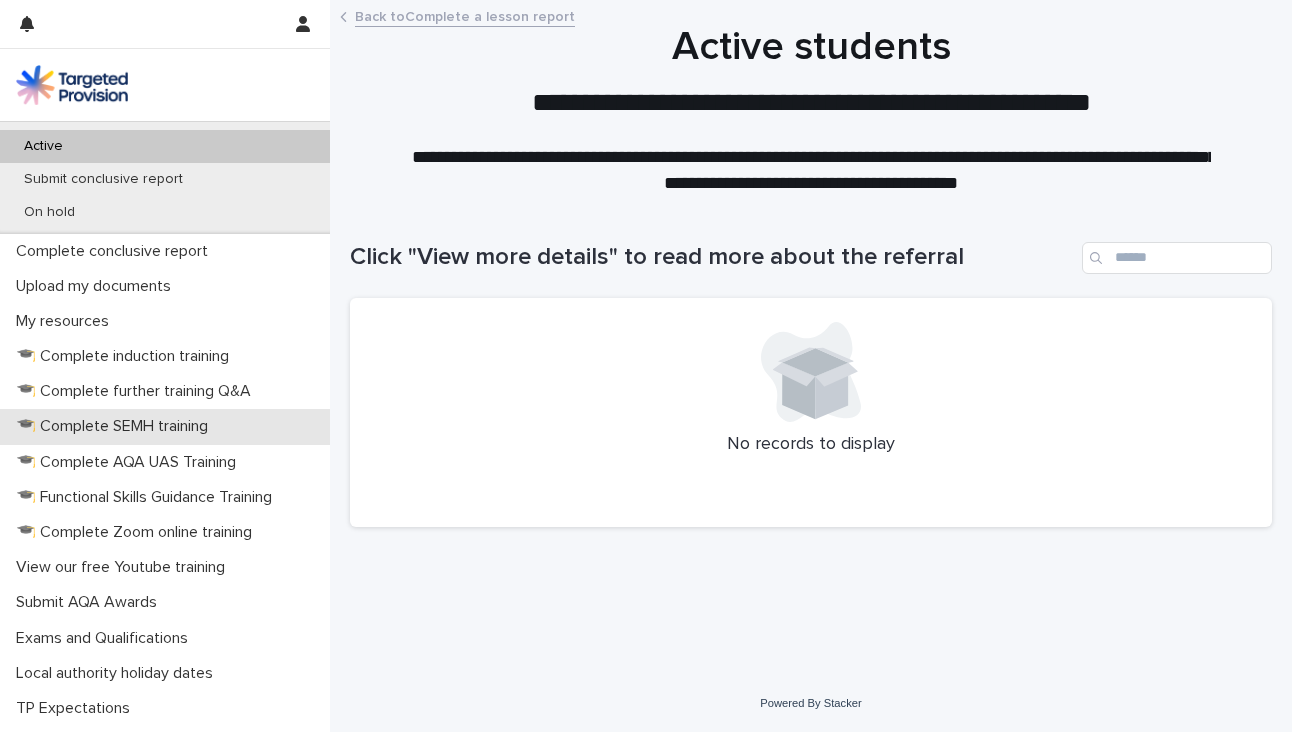 click on "🎓 Complete SEMH training" at bounding box center [116, 426] 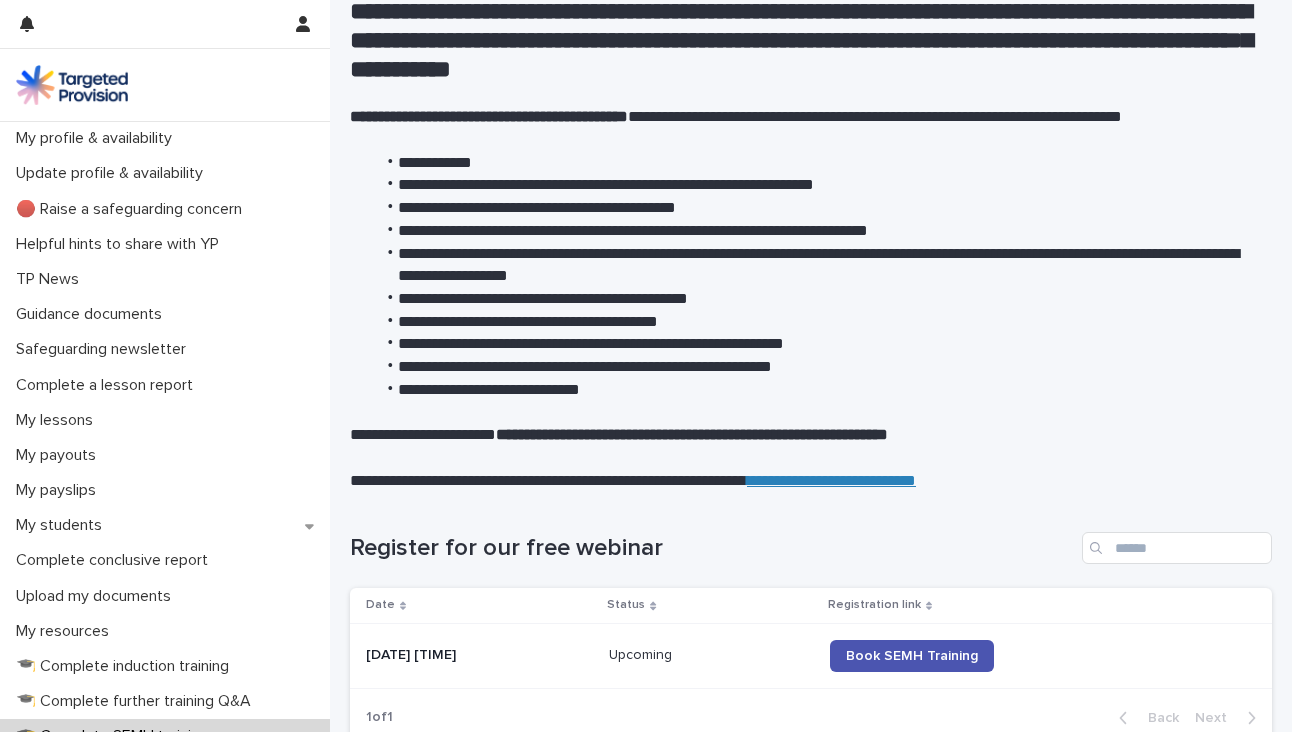 scroll, scrollTop: 232, scrollLeft: 0, axis: vertical 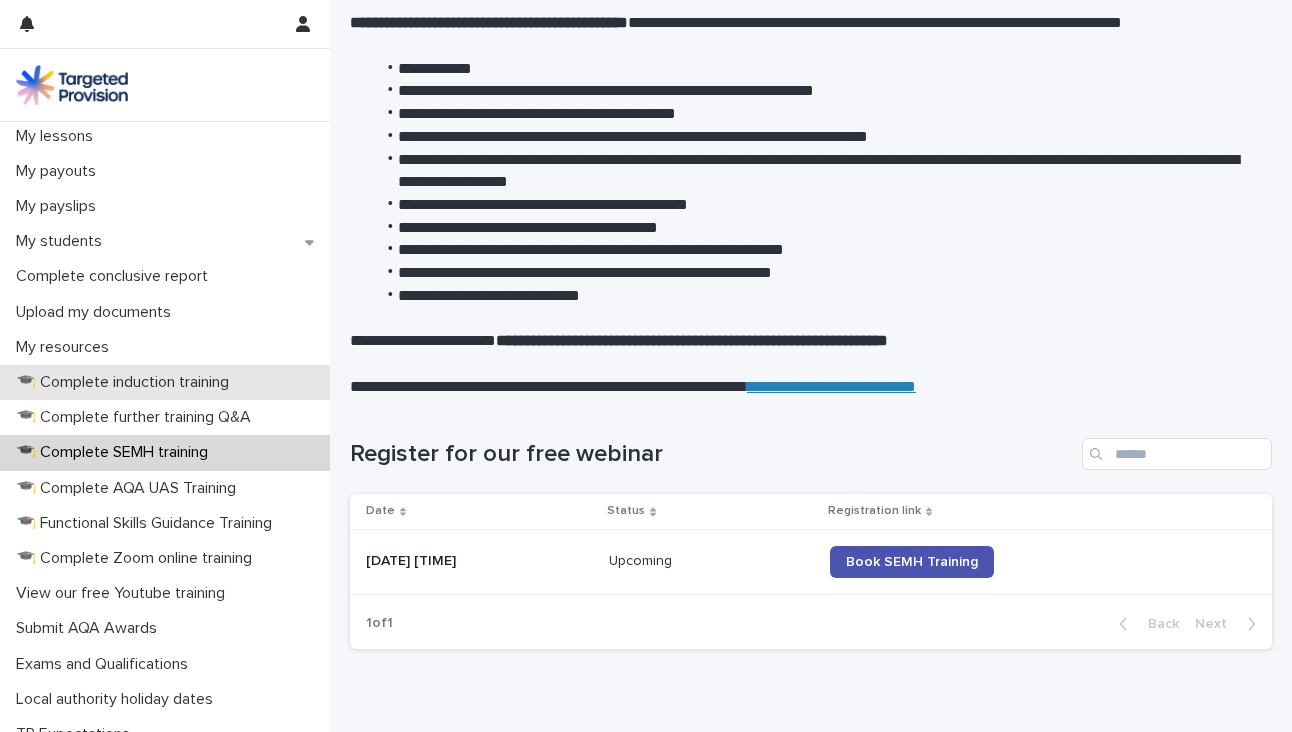 click on "🎓 Complete induction training" at bounding box center [126, 382] 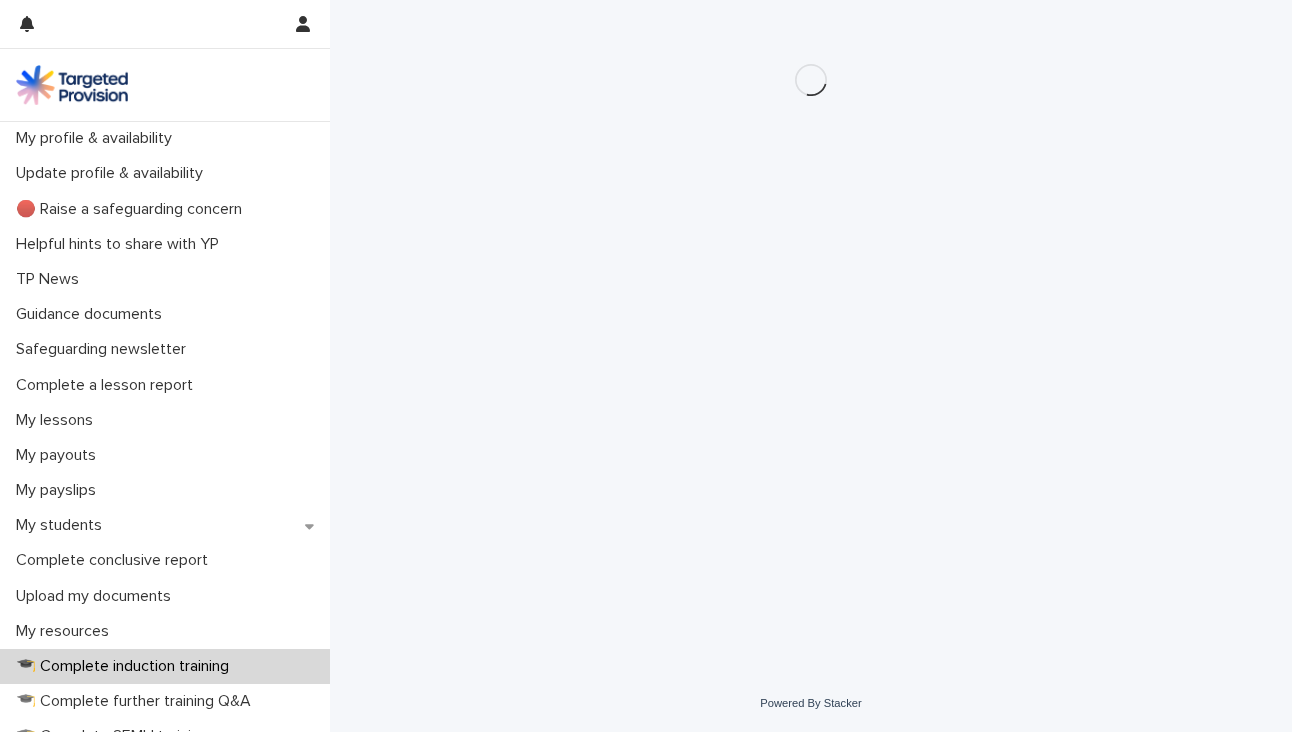 scroll, scrollTop: 0, scrollLeft: 0, axis: both 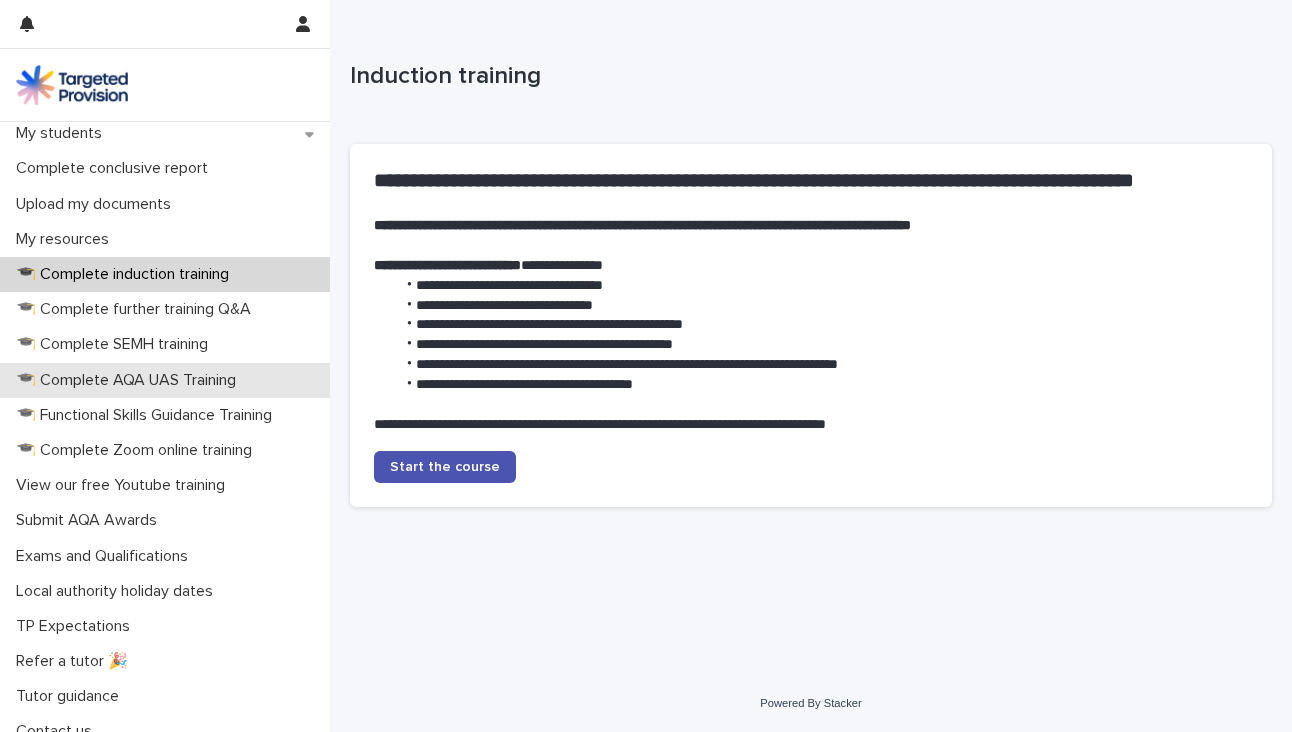click on "🎓 Complete AQA UAS Training" at bounding box center [165, 380] 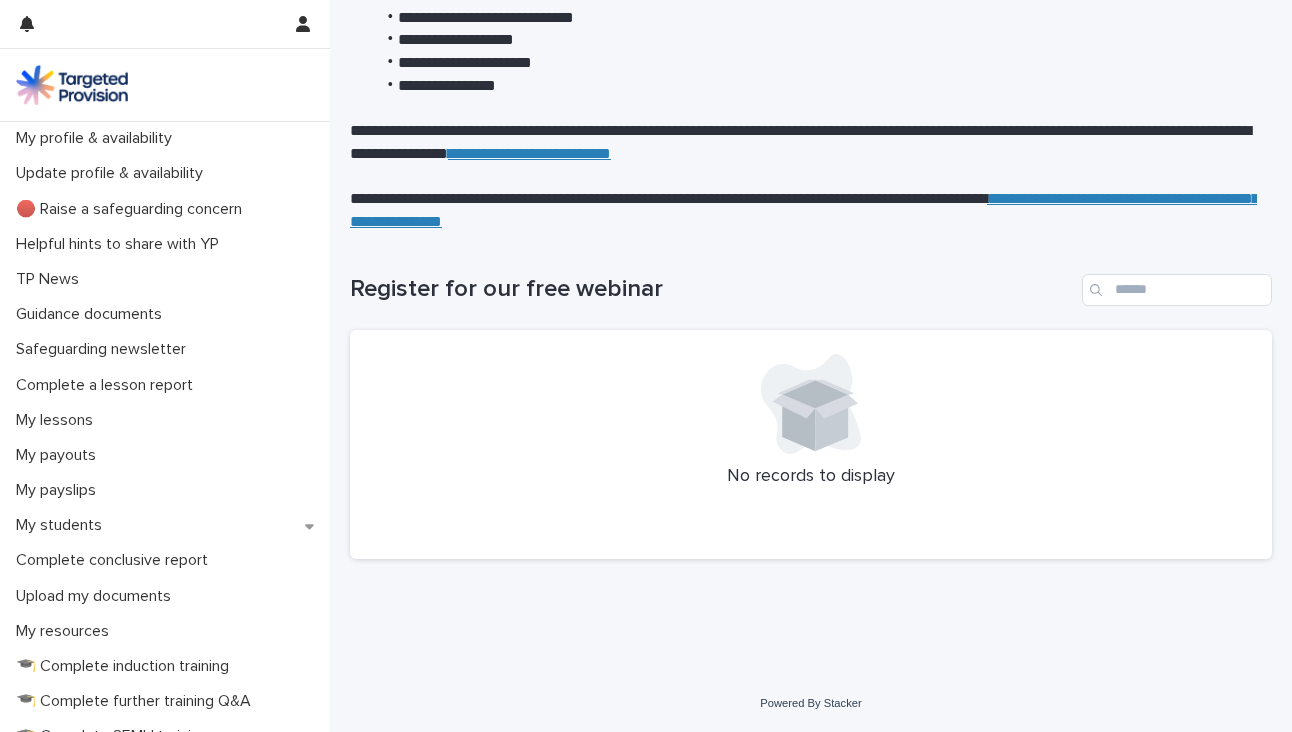scroll, scrollTop: 404, scrollLeft: 0, axis: vertical 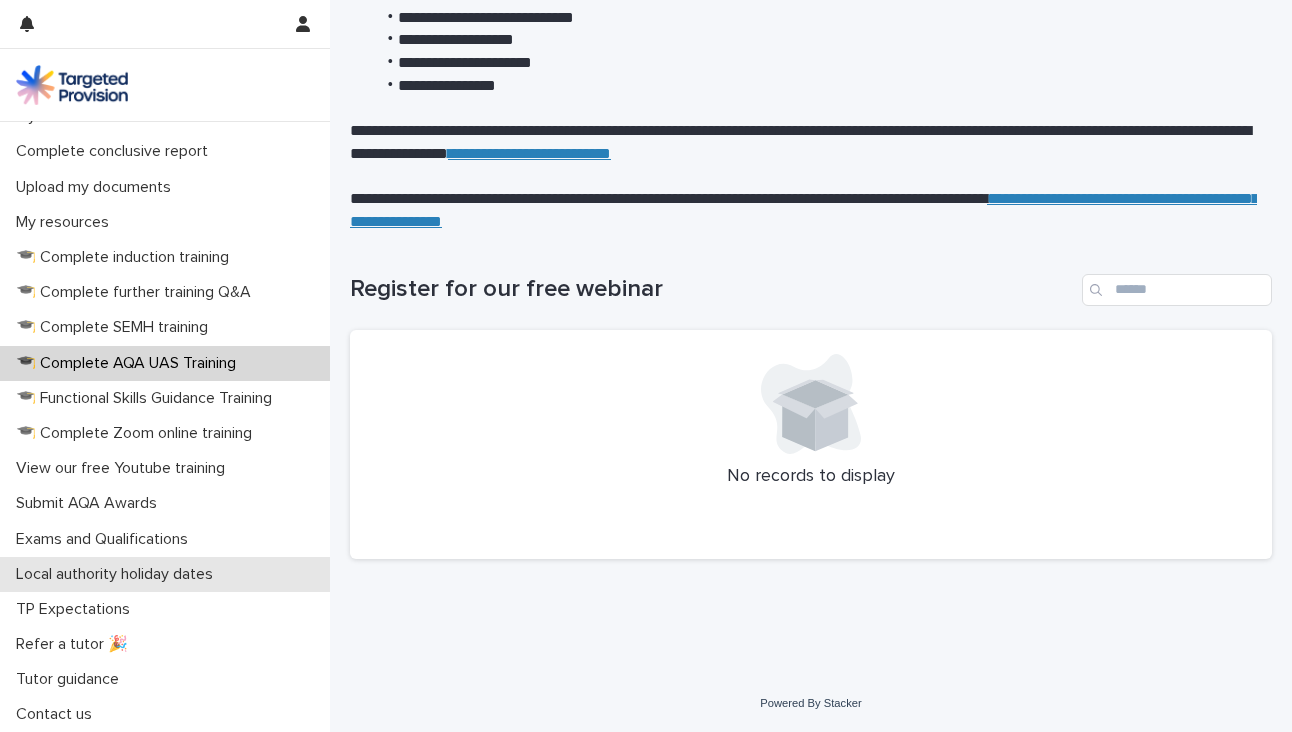 click on "Local authority holiday dates" at bounding box center (118, 574) 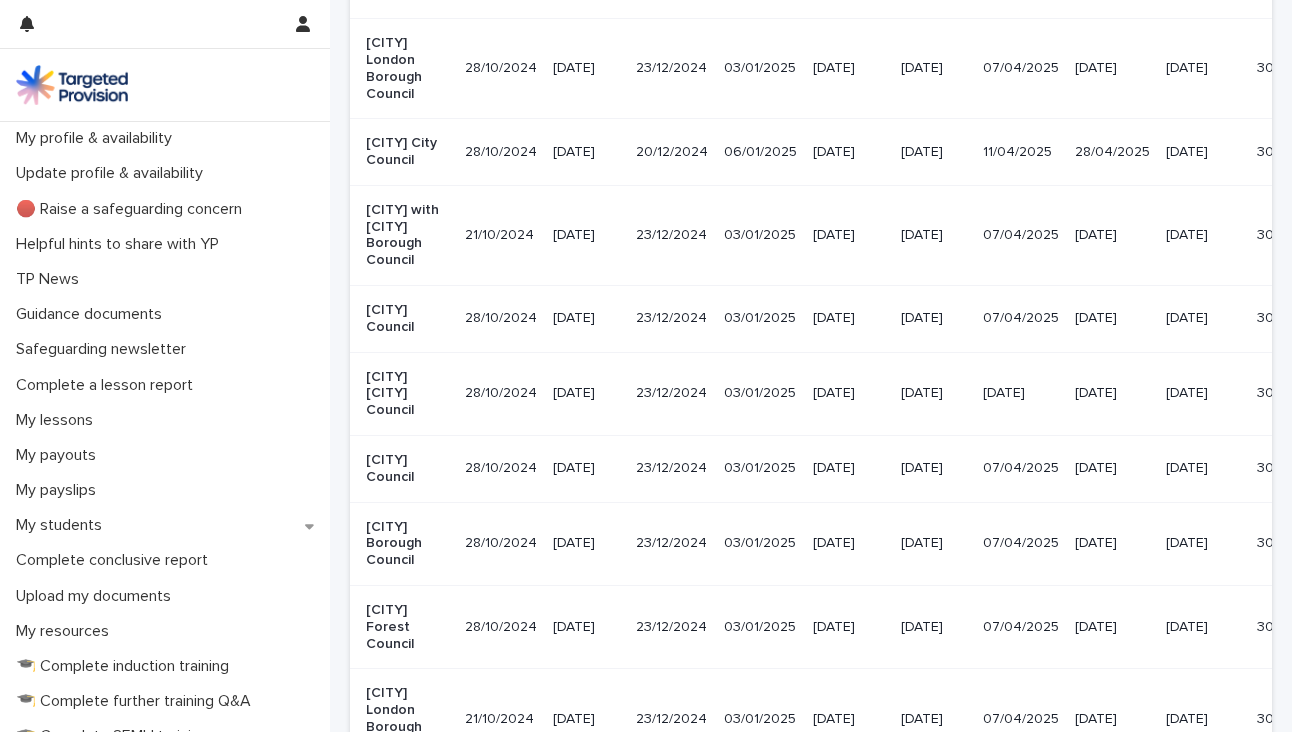 scroll, scrollTop: 0, scrollLeft: 0, axis: both 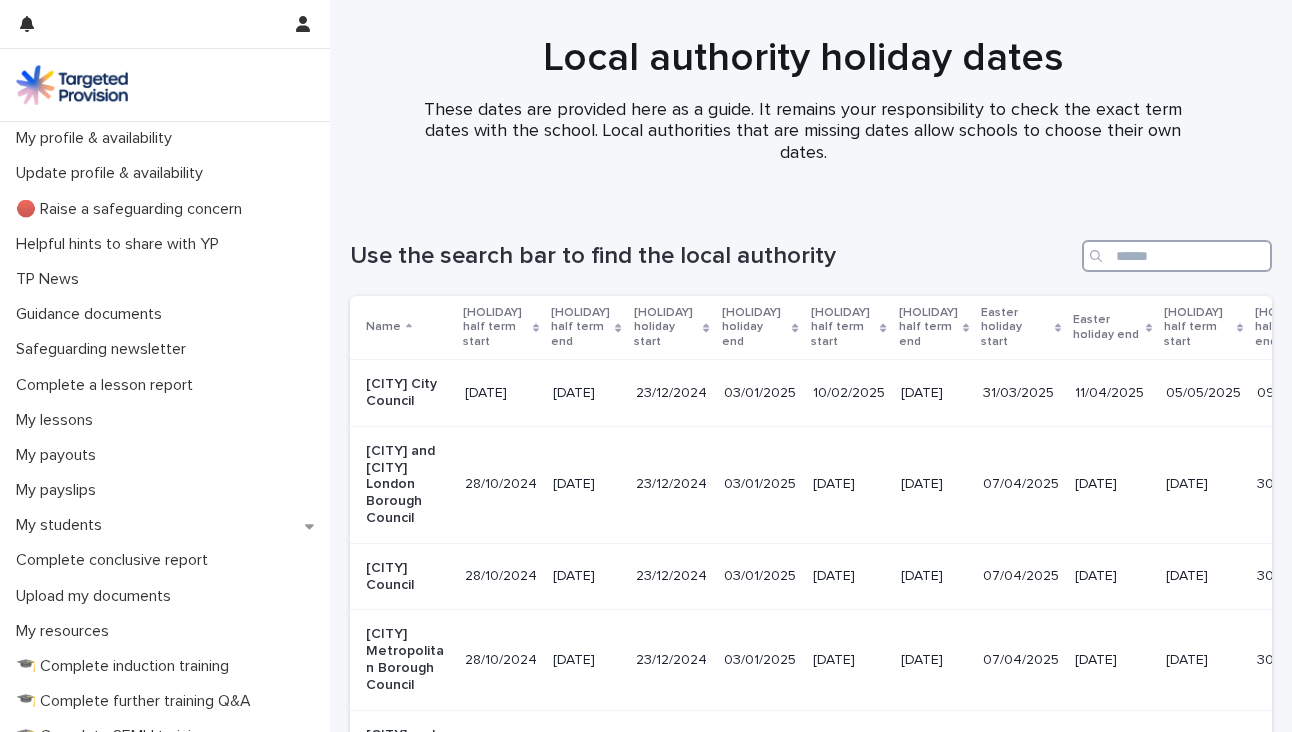 click at bounding box center (1177, 256) 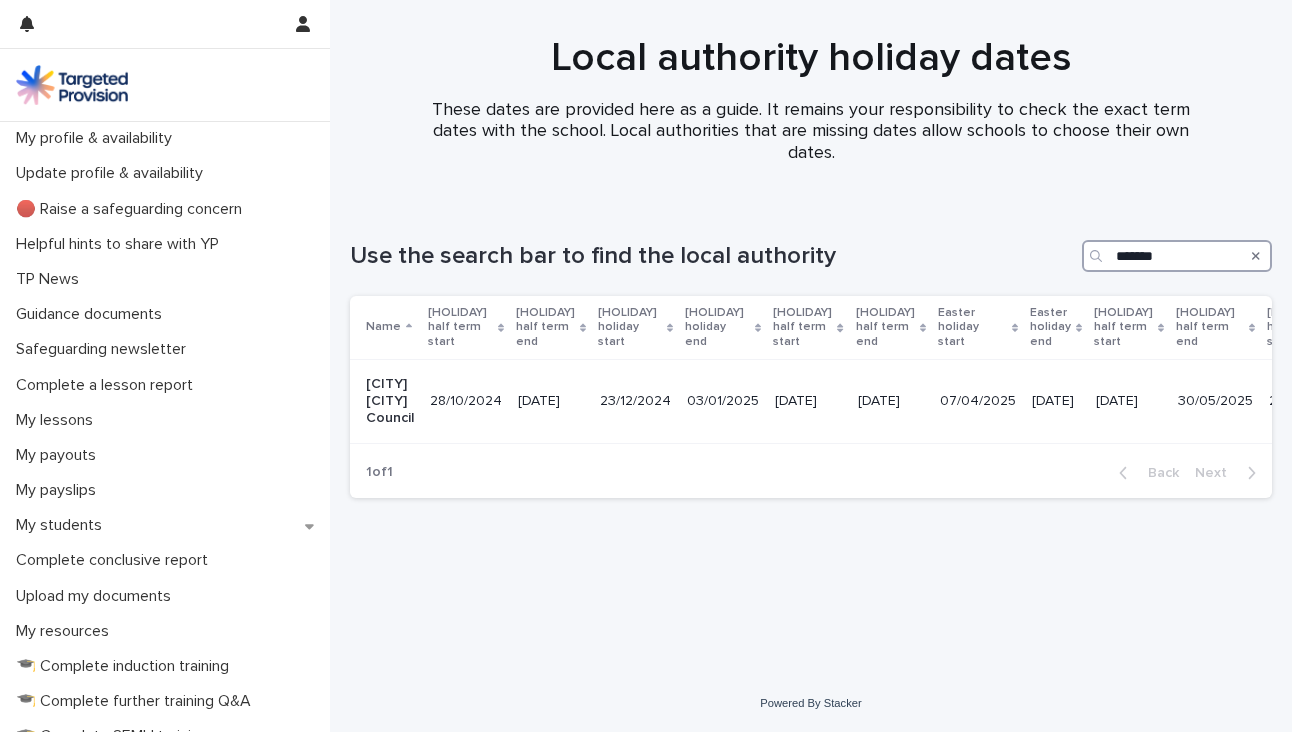 drag, startPoint x: 1174, startPoint y: 256, endPoint x: 1108, endPoint y: 259, distance: 66.068146 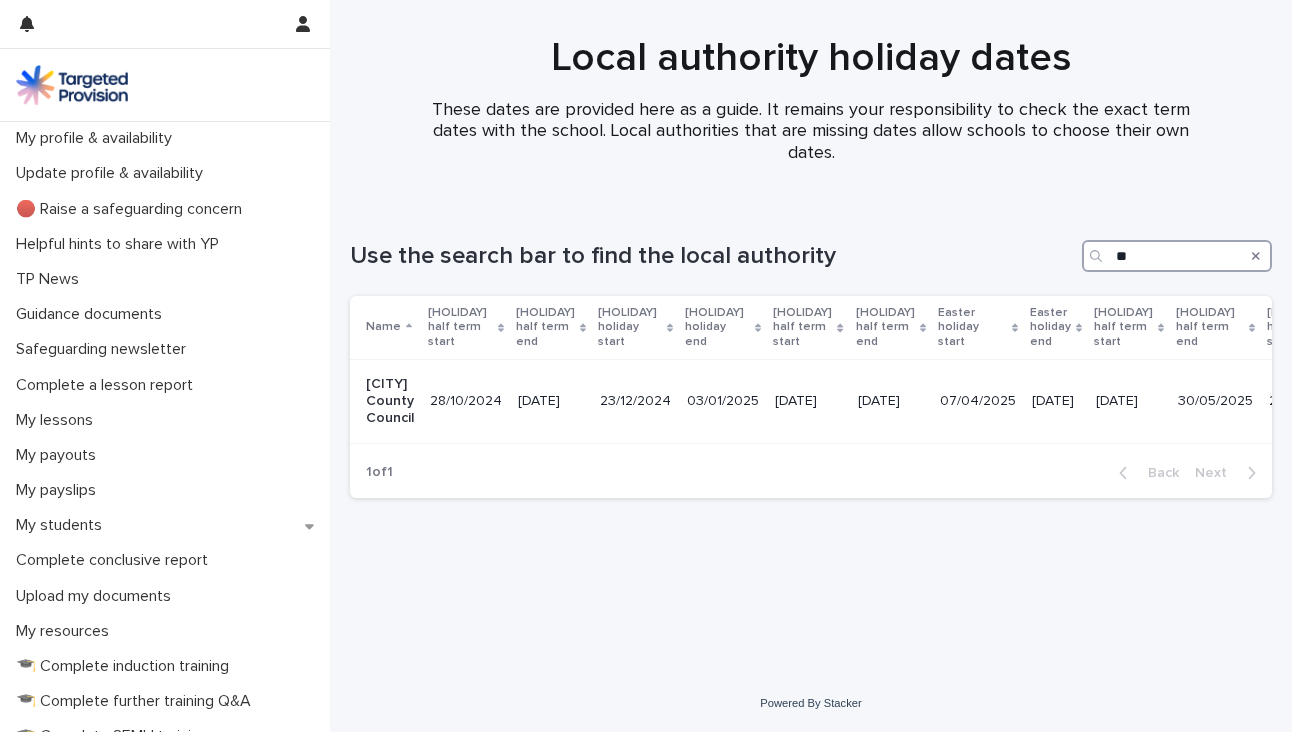 type on "*" 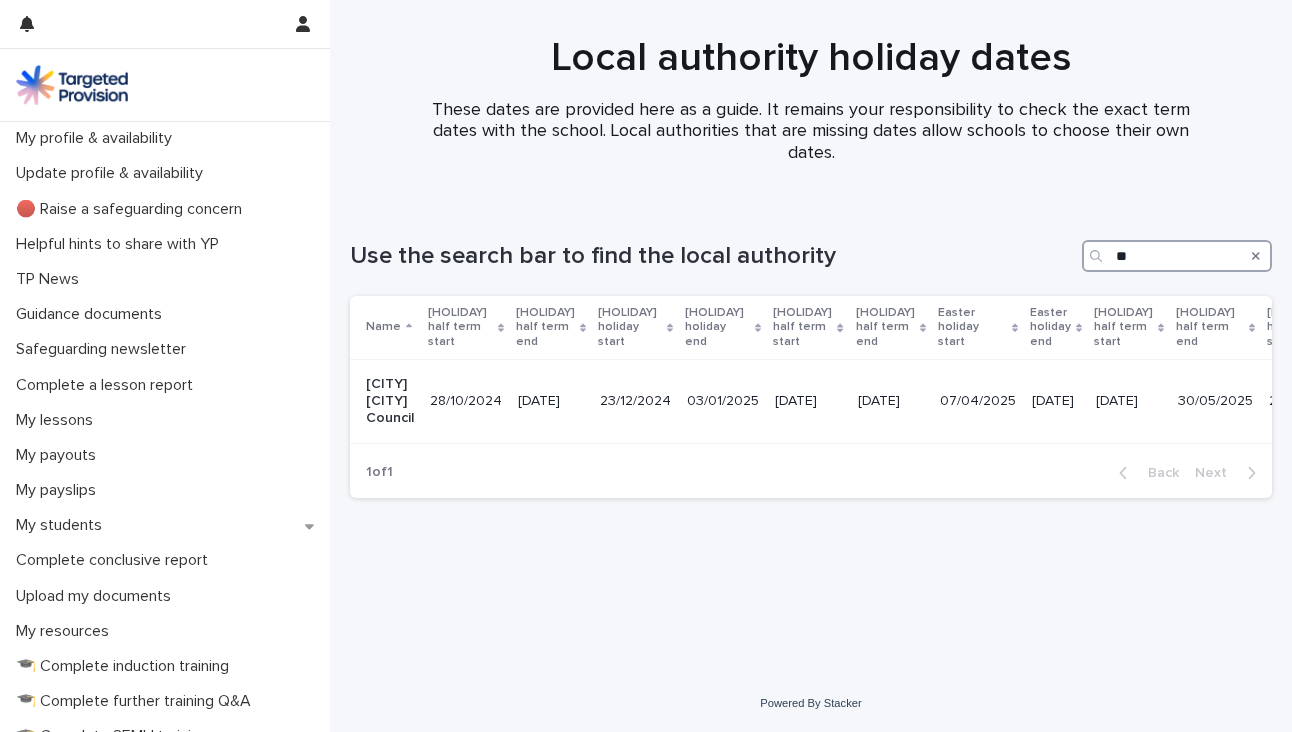 type on "*" 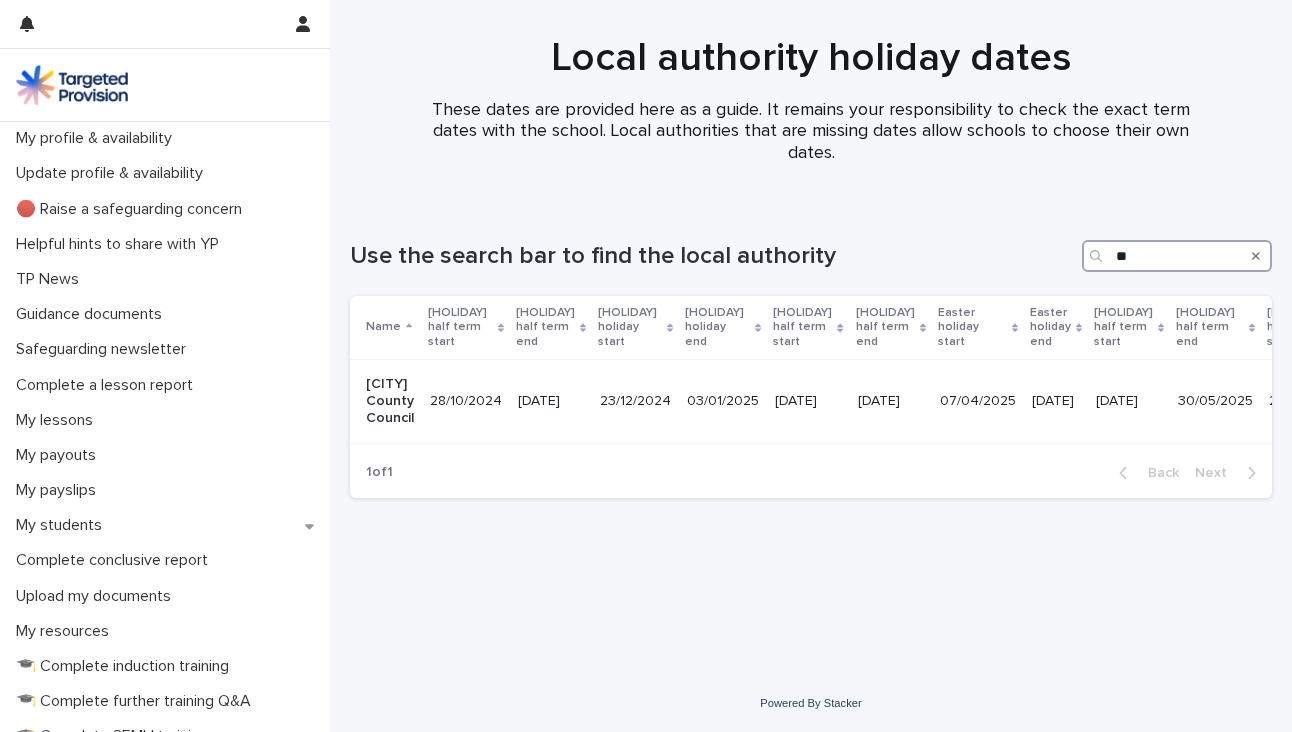 type on "*" 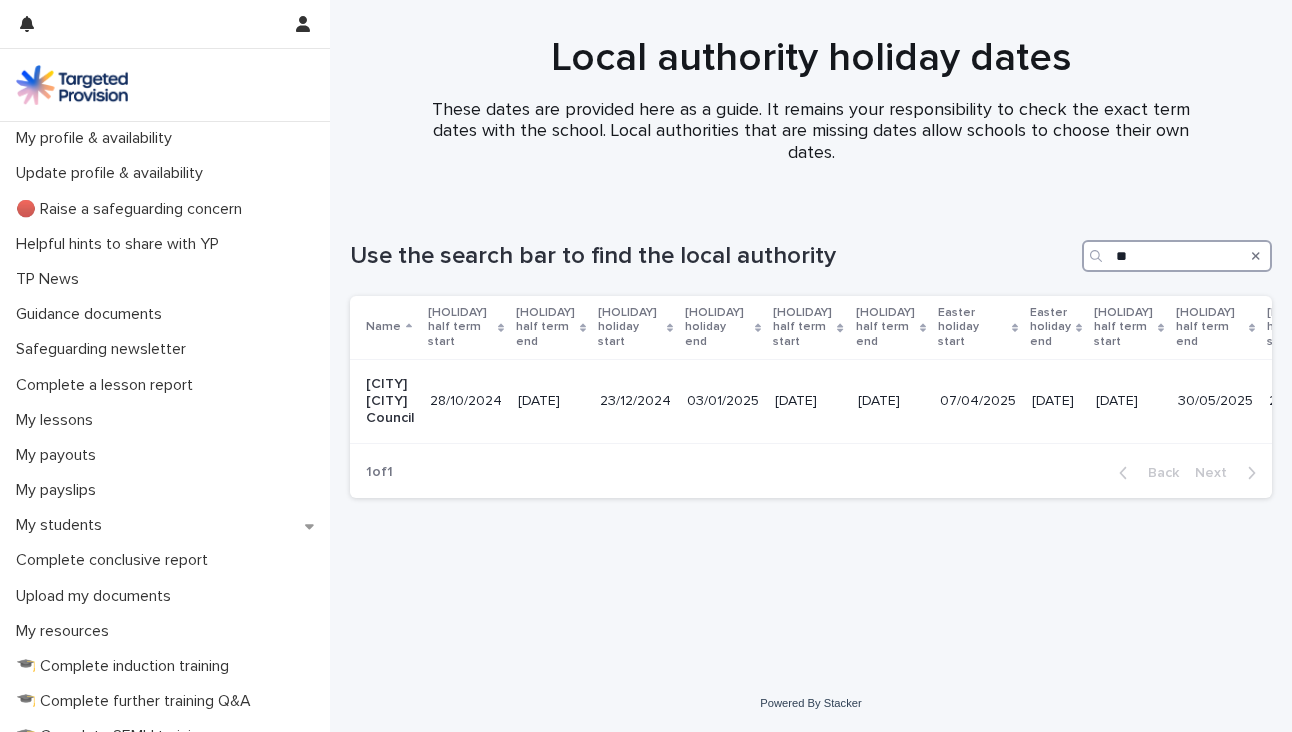 type on "*" 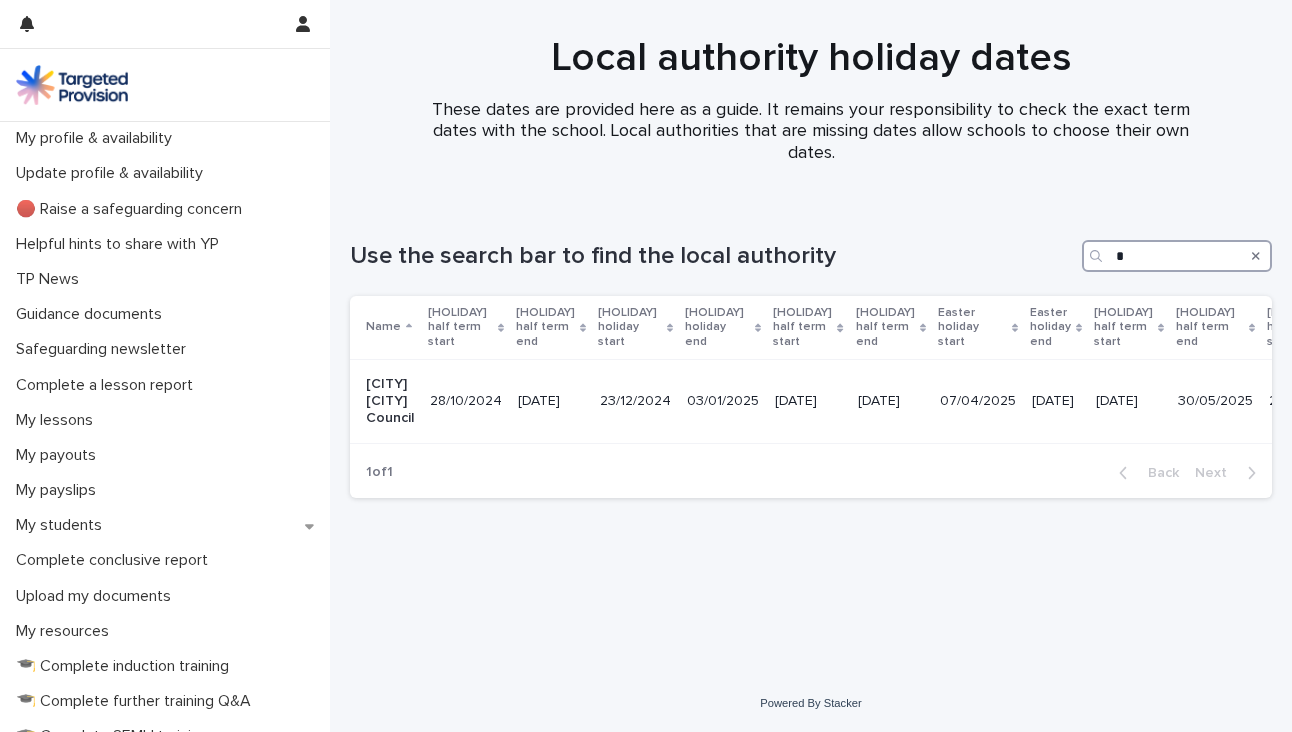 type 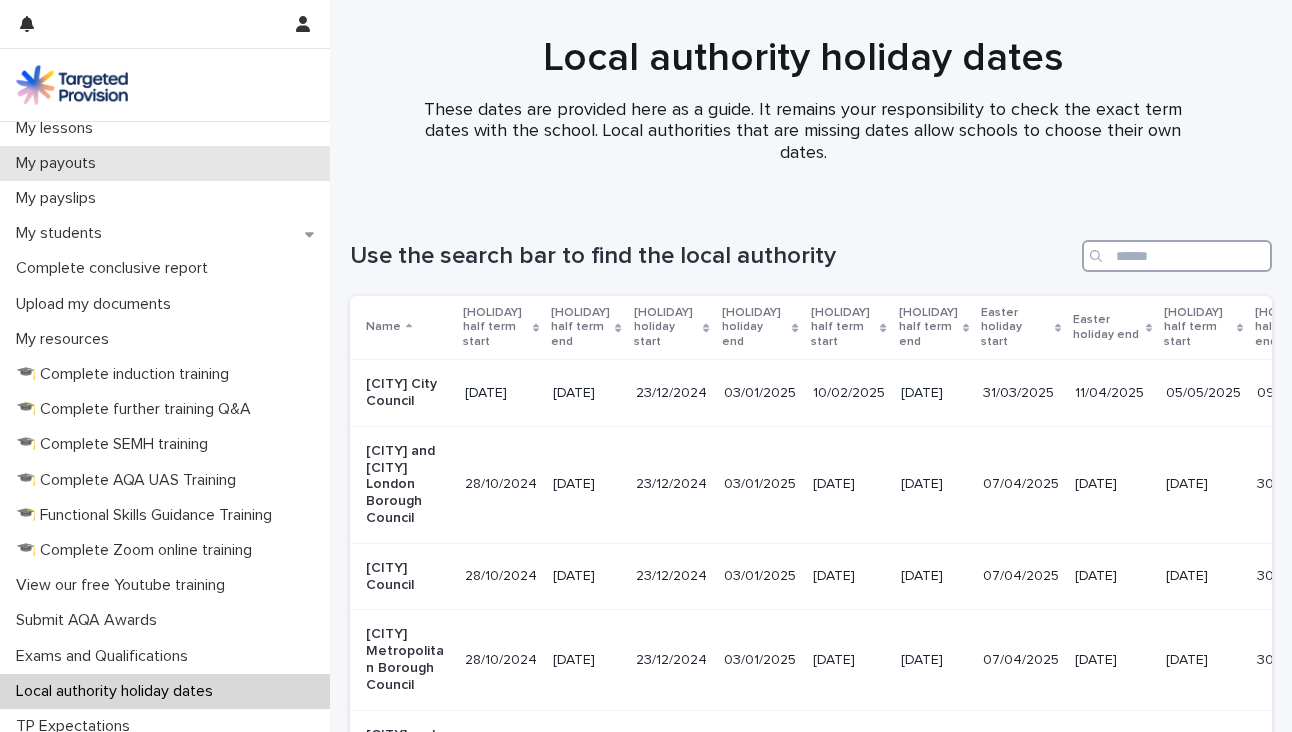scroll, scrollTop: 409, scrollLeft: 0, axis: vertical 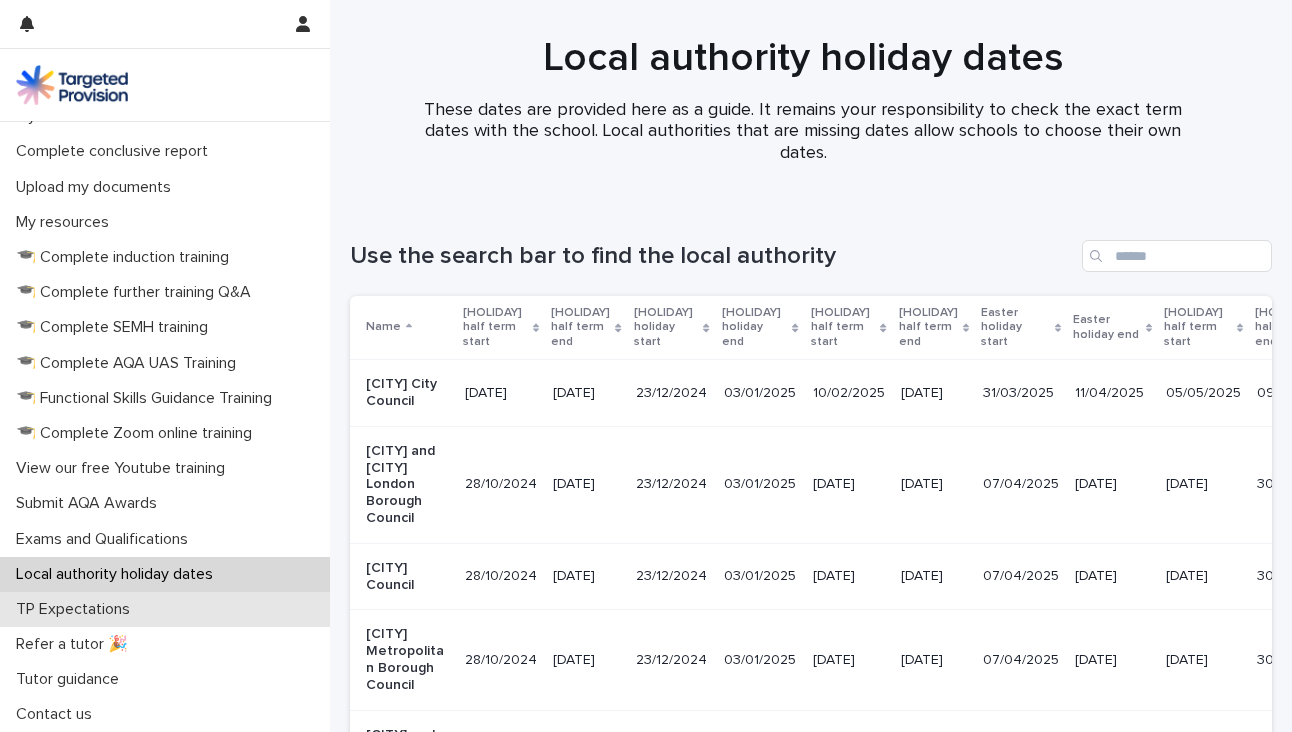 click on "TP Expectations" at bounding box center [77, 609] 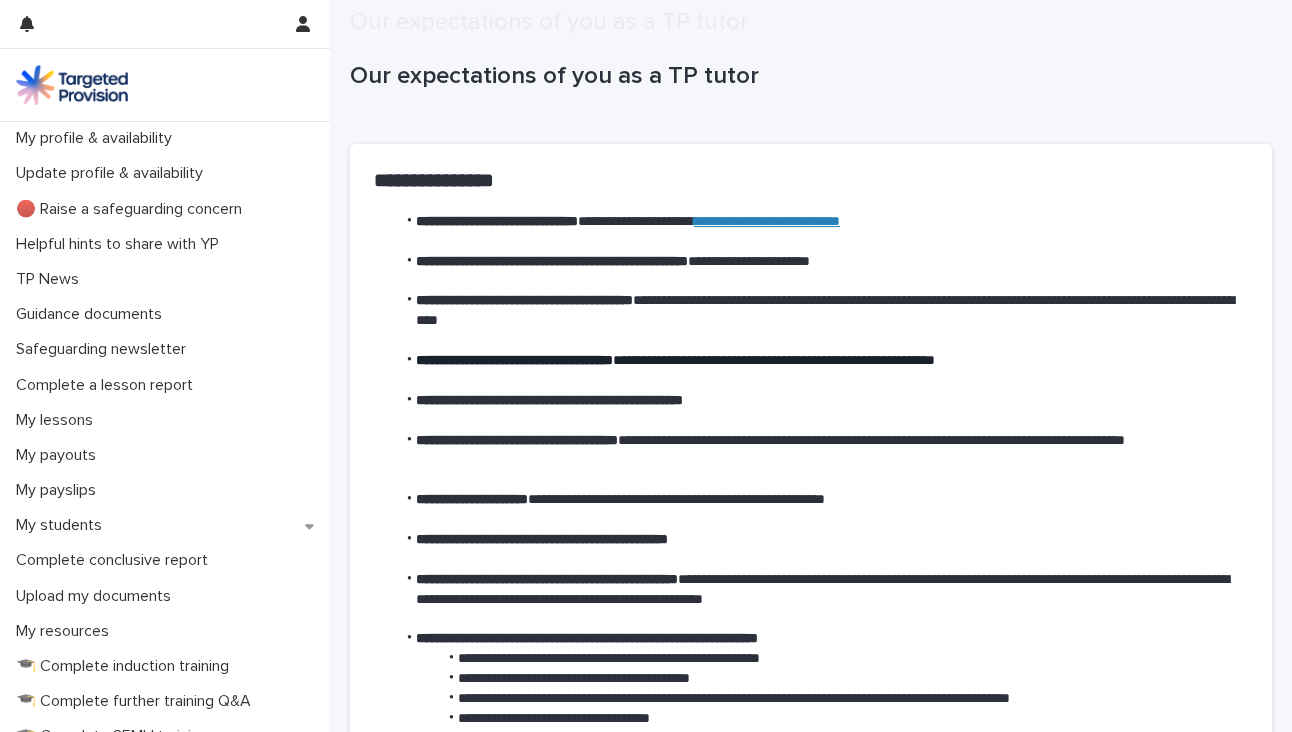 scroll, scrollTop: 575, scrollLeft: 0, axis: vertical 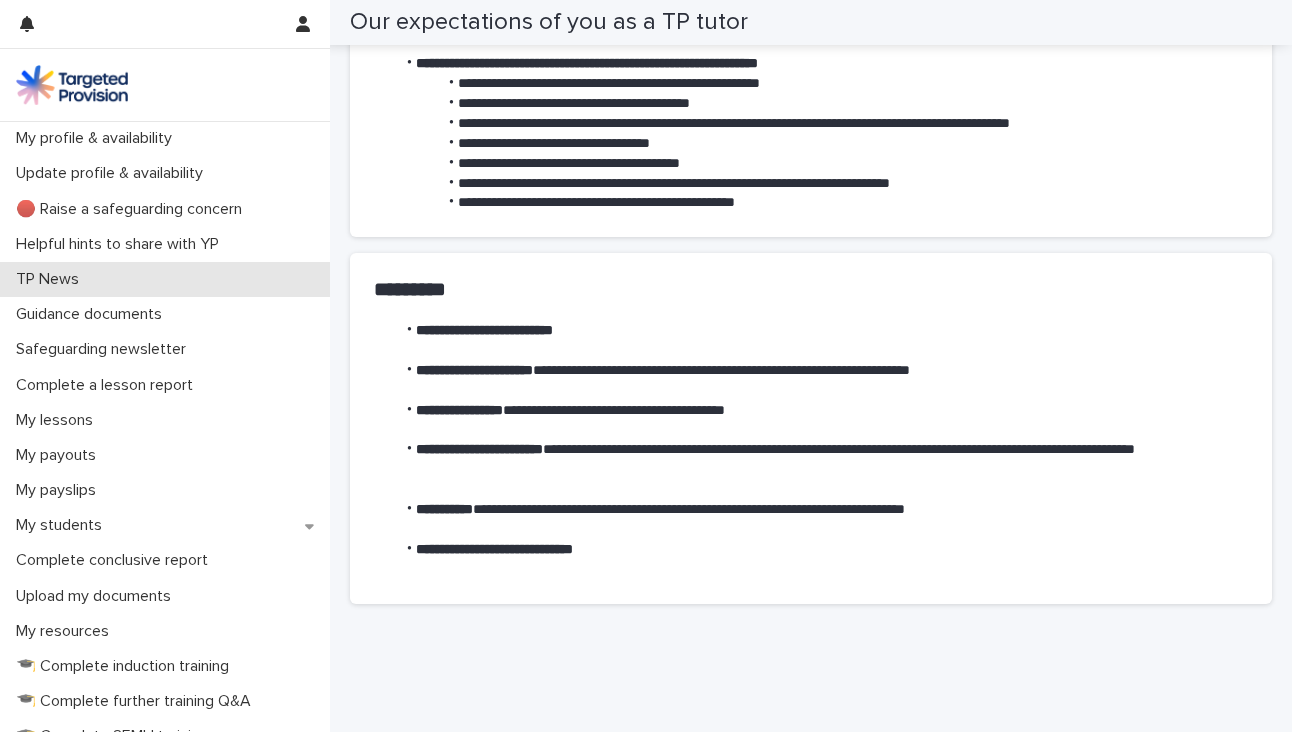 click on "TP News" at bounding box center [165, 279] 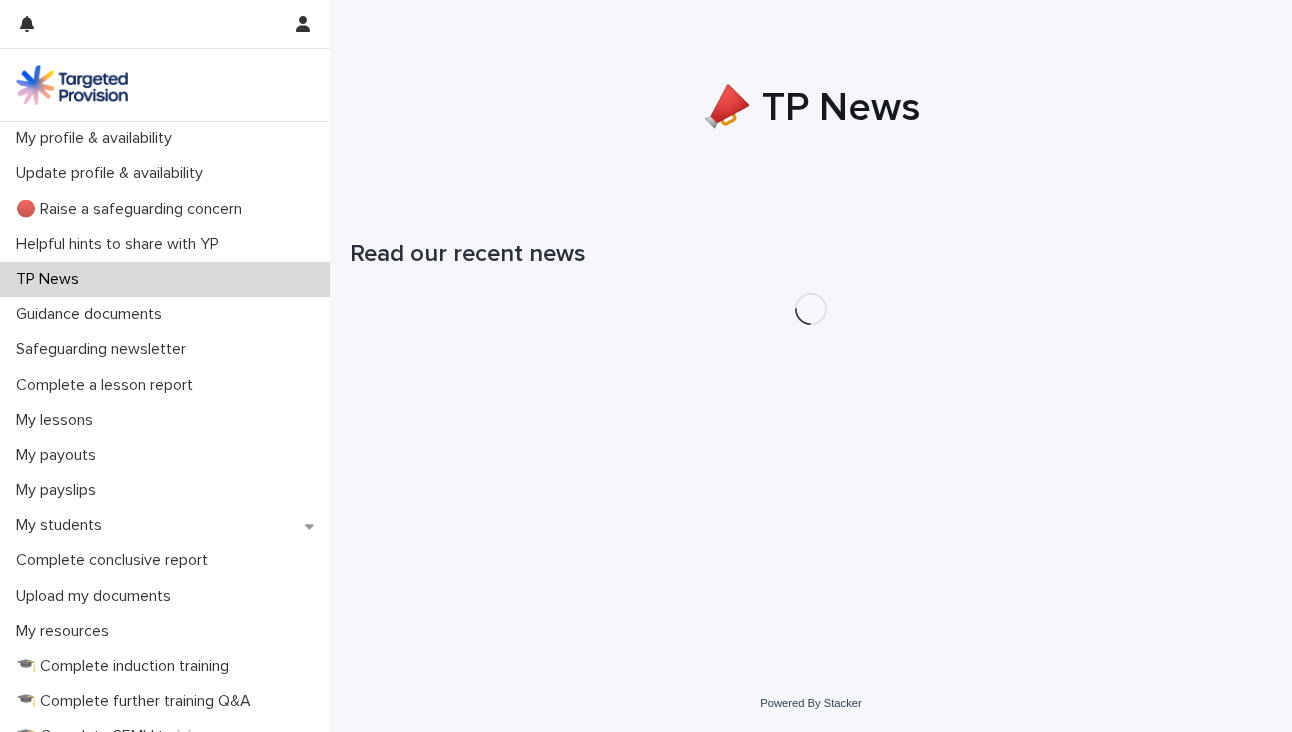 scroll, scrollTop: 0, scrollLeft: 0, axis: both 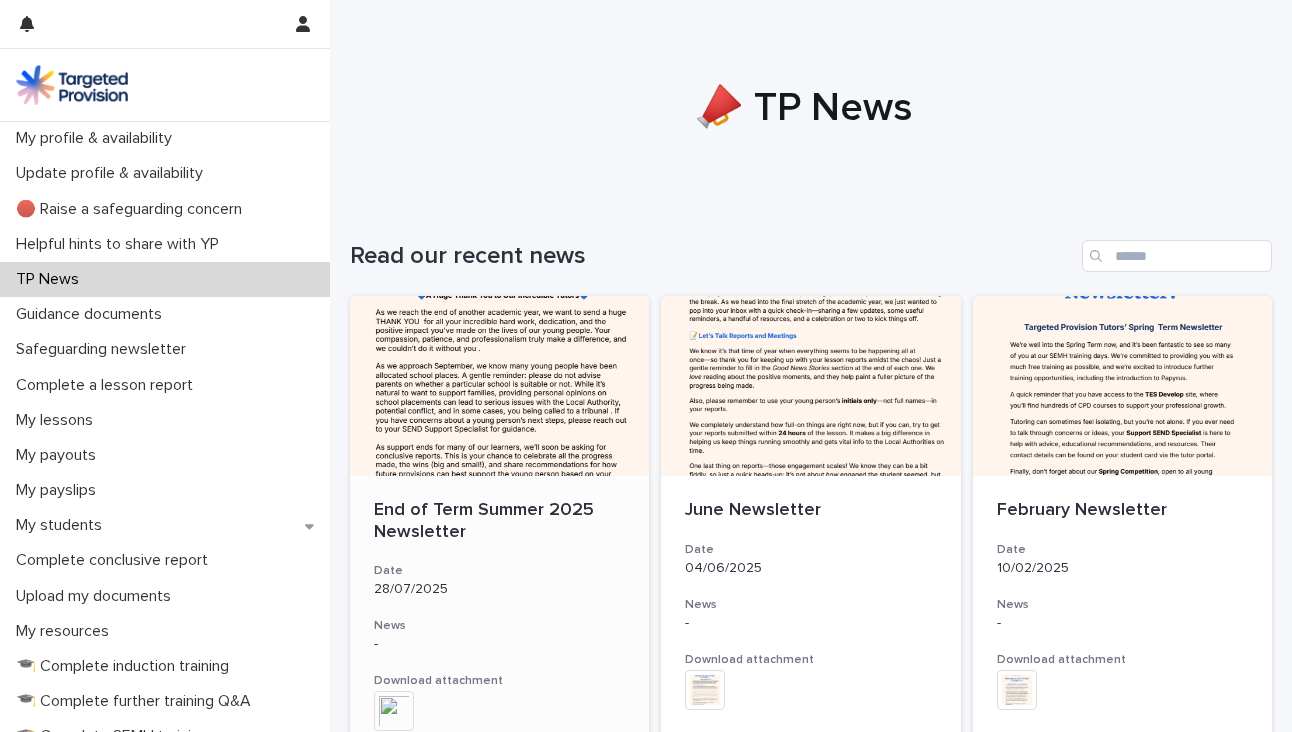 click at bounding box center (499, 386) 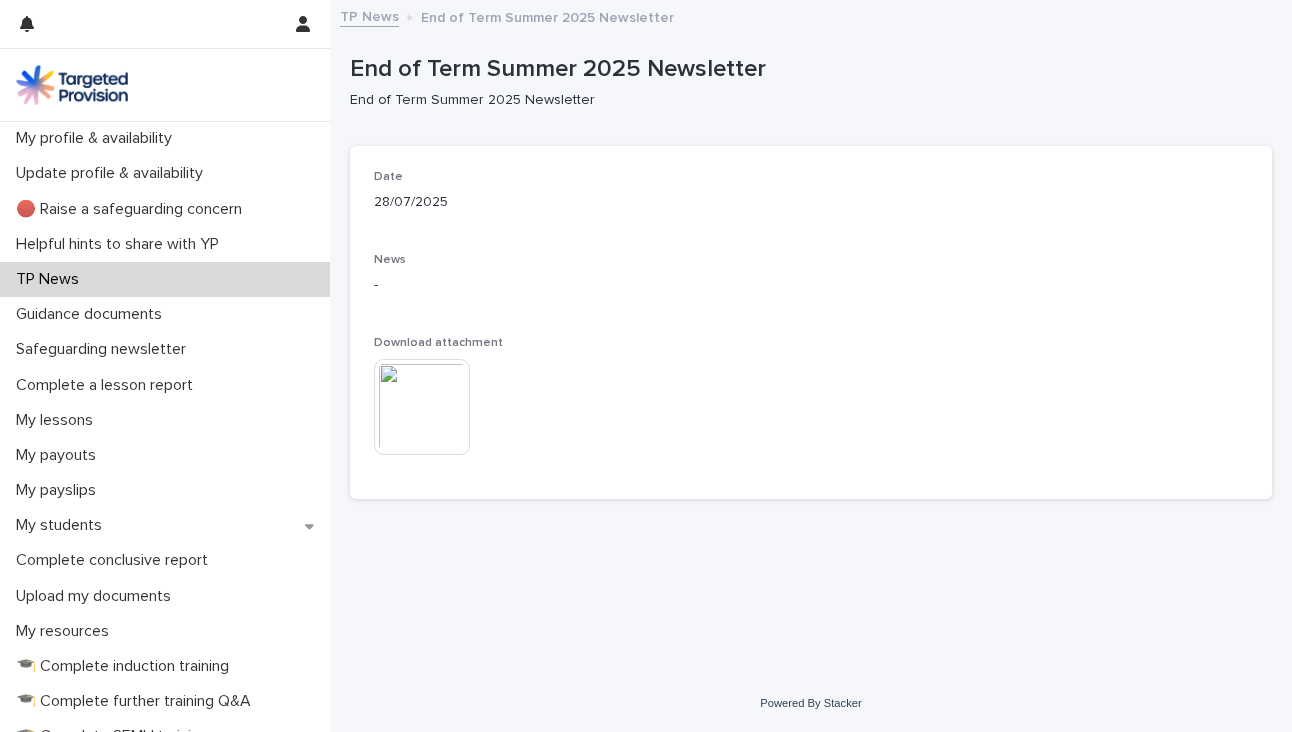 click at bounding box center [422, 407] 